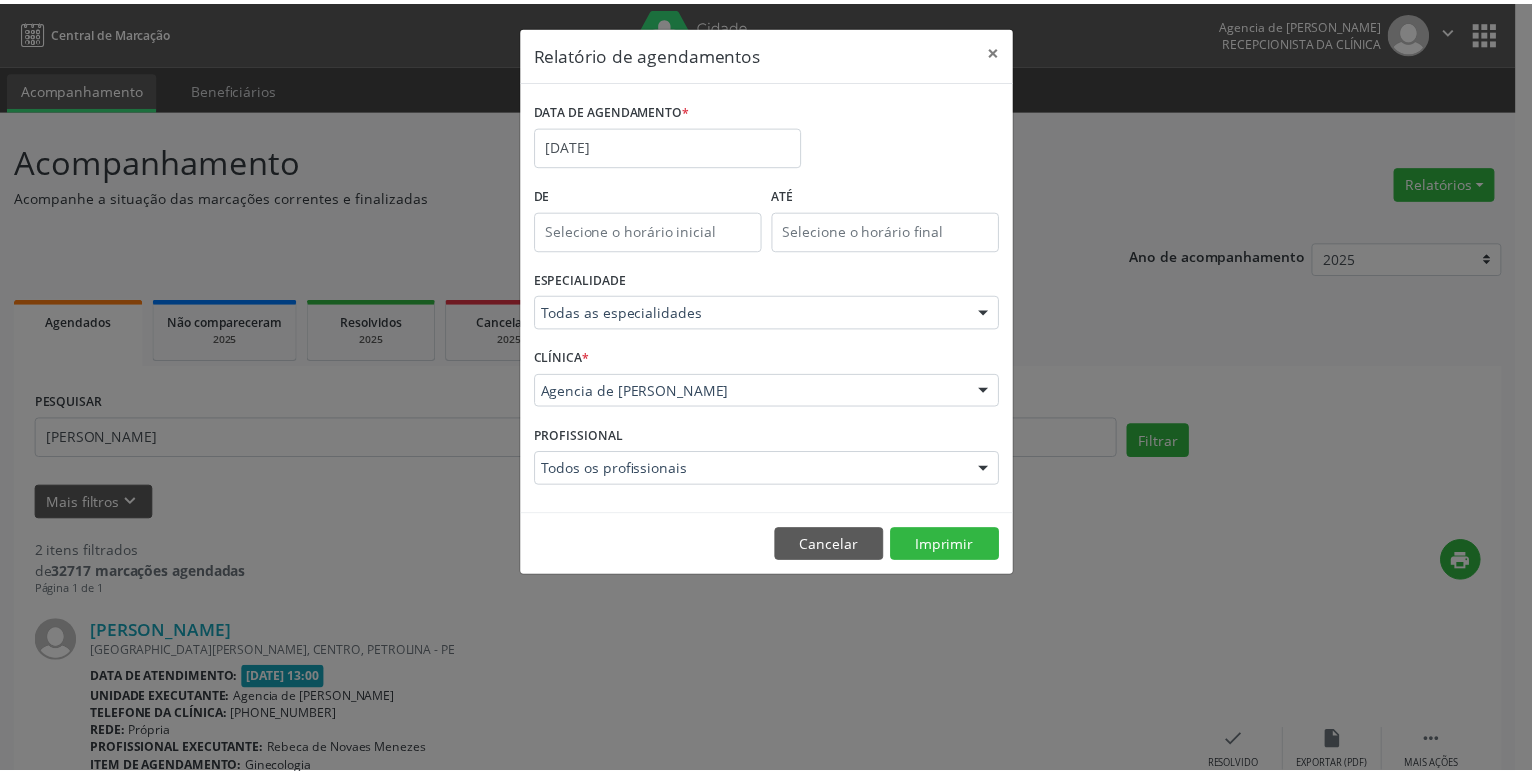 scroll, scrollTop: 0, scrollLeft: 0, axis: both 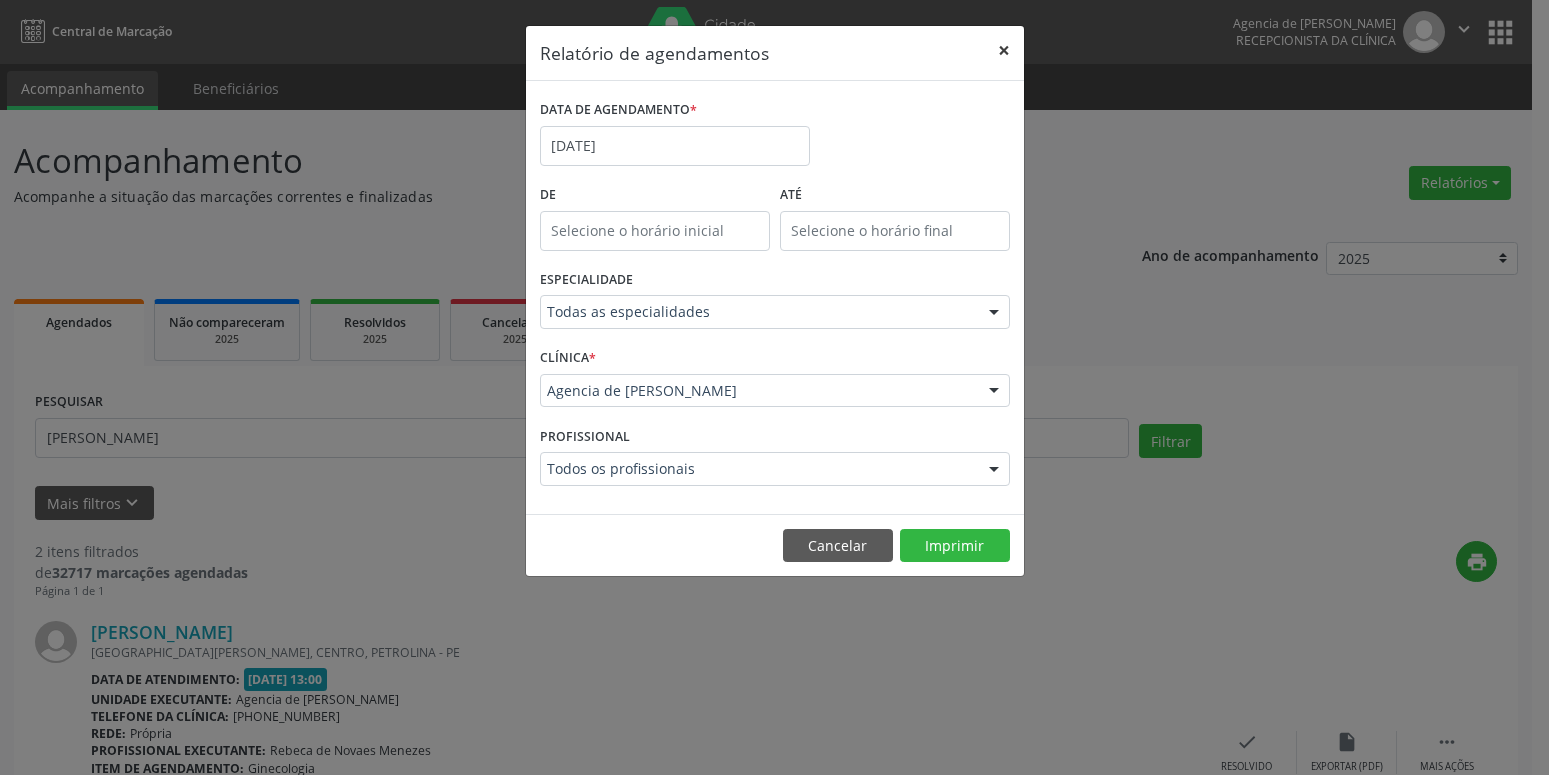 click on "×" at bounding box center [1004, 50] 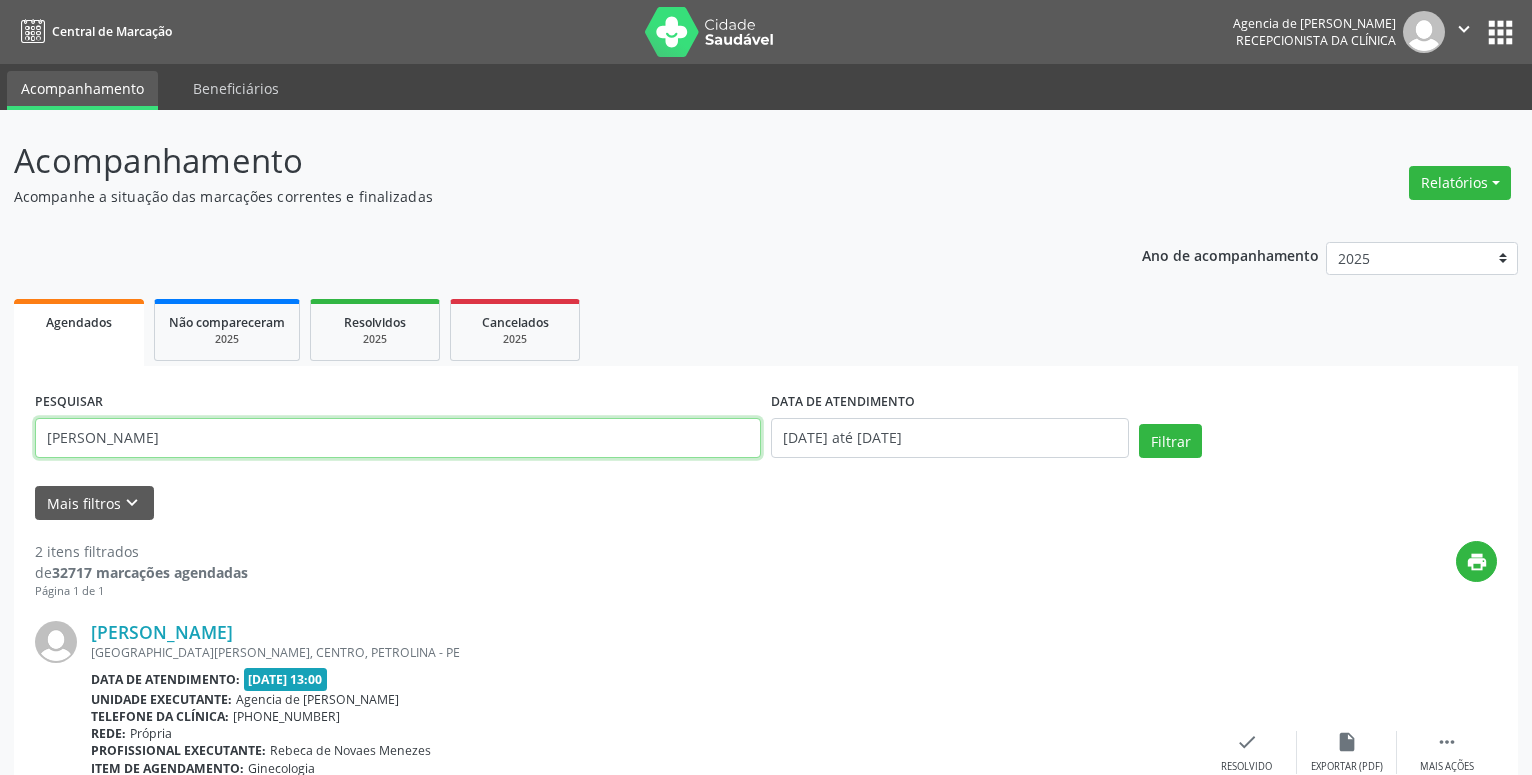 drag, startPoint x: 435, startPoint y: 444, endPoint x: -50, endPoint y: 512, distance: 489.7438 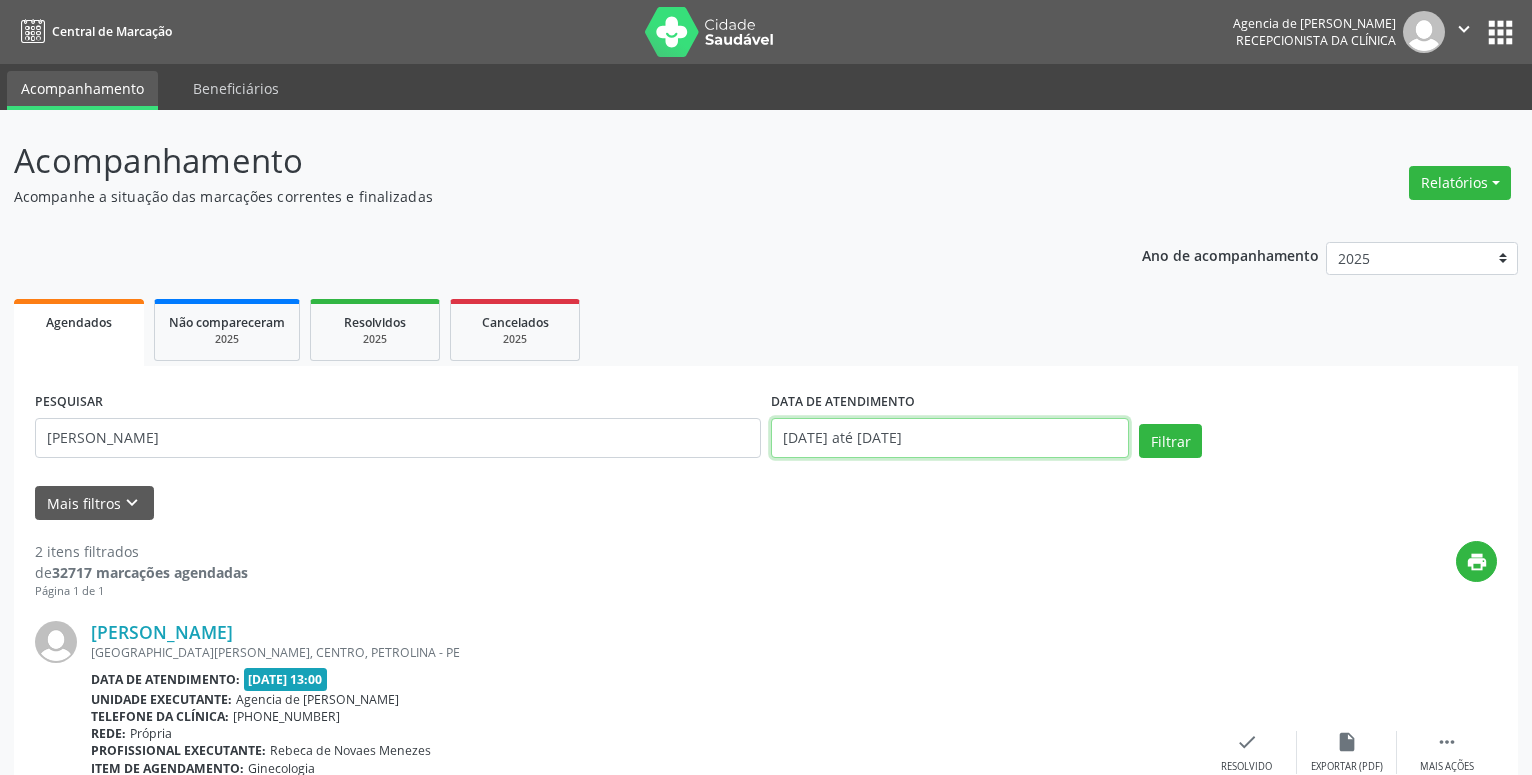 click on "[DATE] até [DATE]" at bounding box center (950, 438) 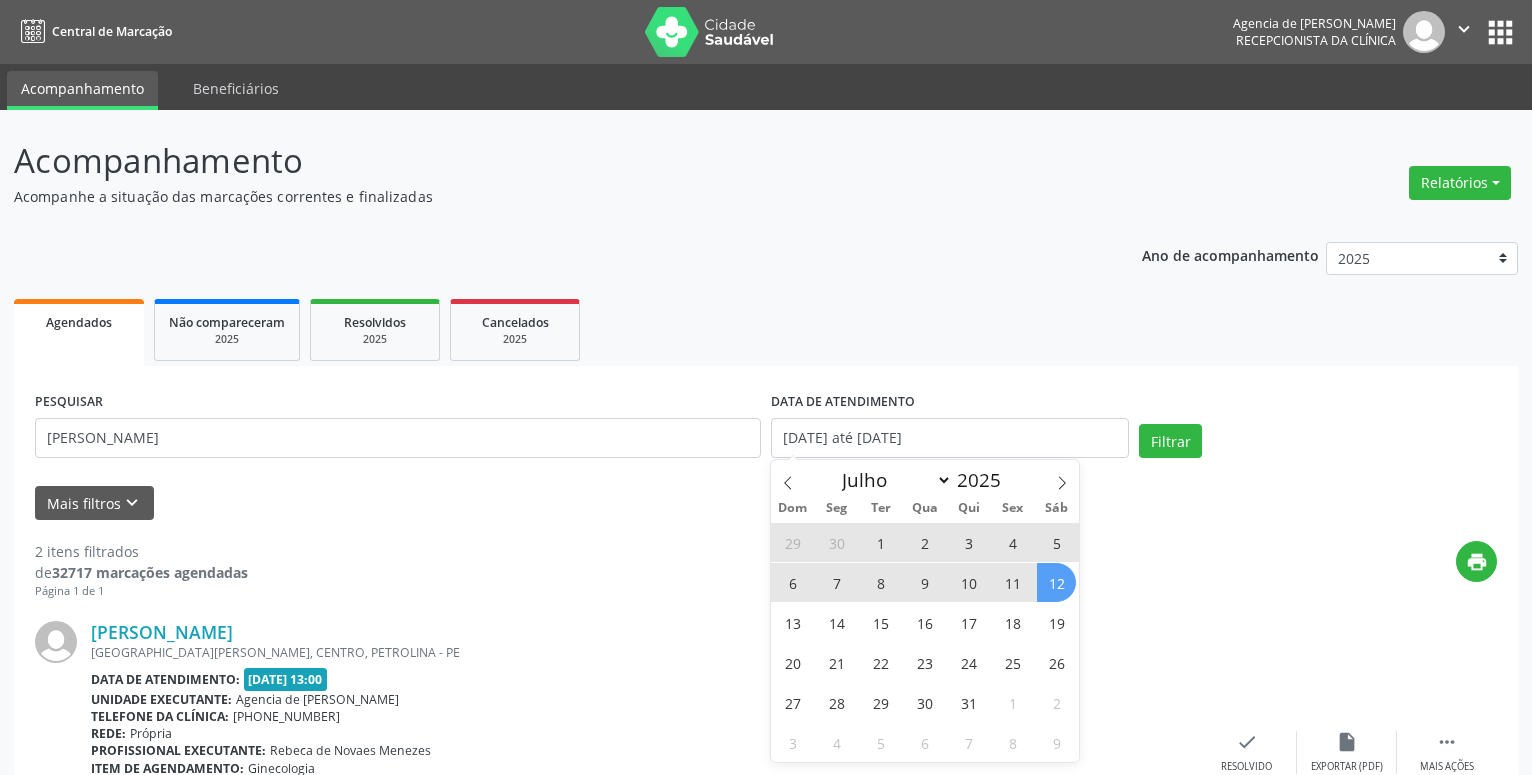 click on "1" at bounding box center [880, 542] 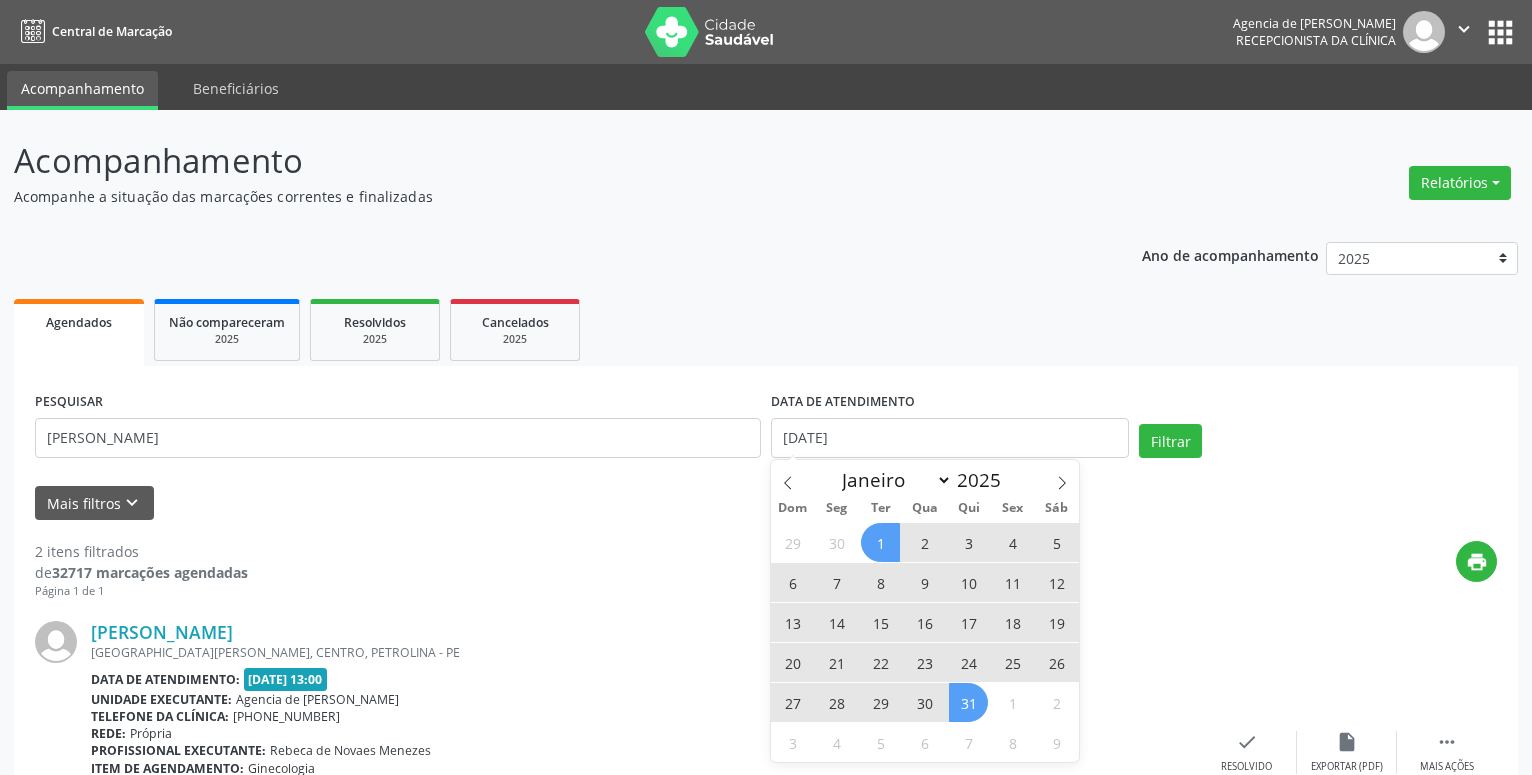 drag, startPoint x: 979, startPoint y: 709, endPoint x: 1031, endPoint y: 652, distance: 77.155685 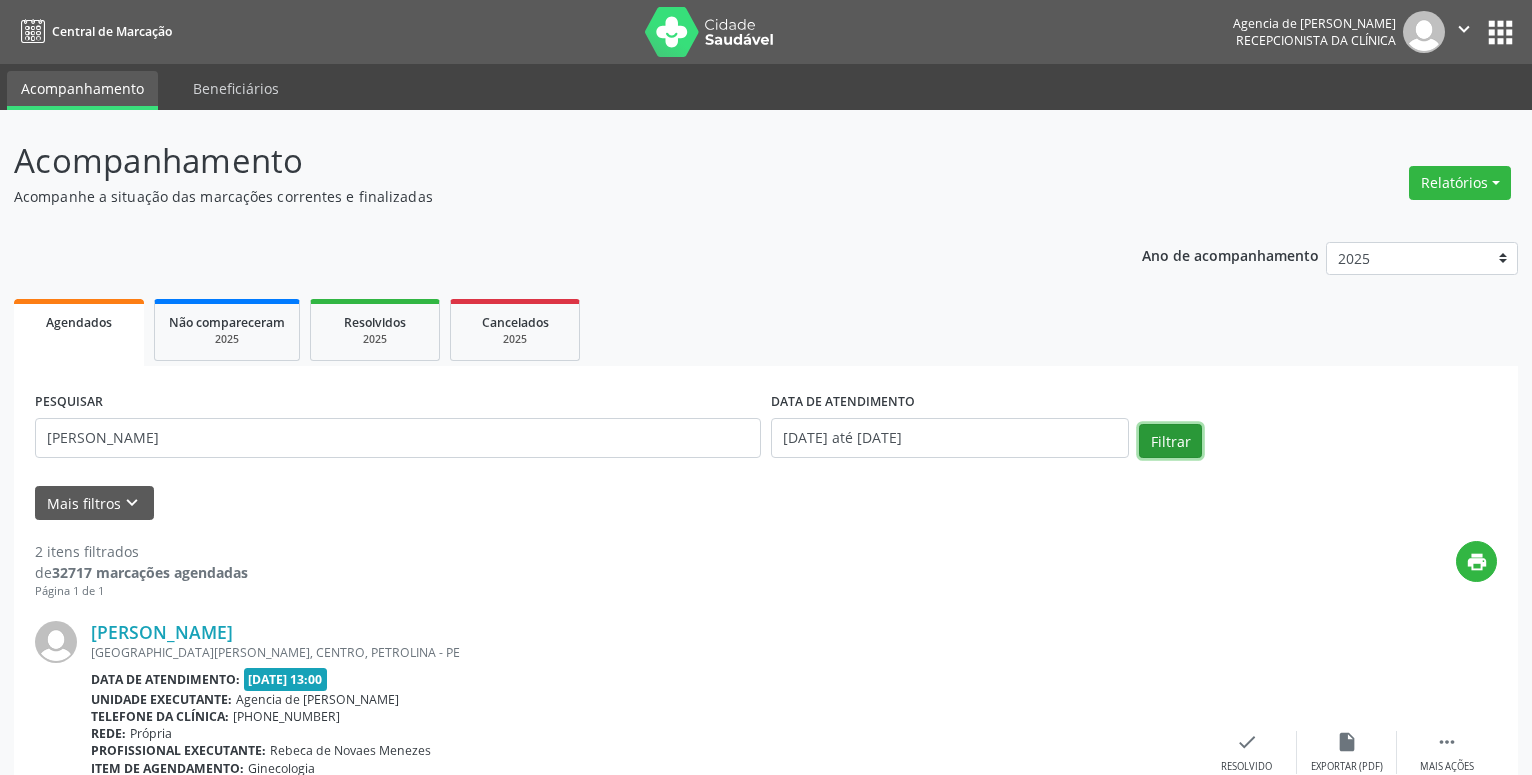 click on "Filtrar" at bounding box center (1170, 441) 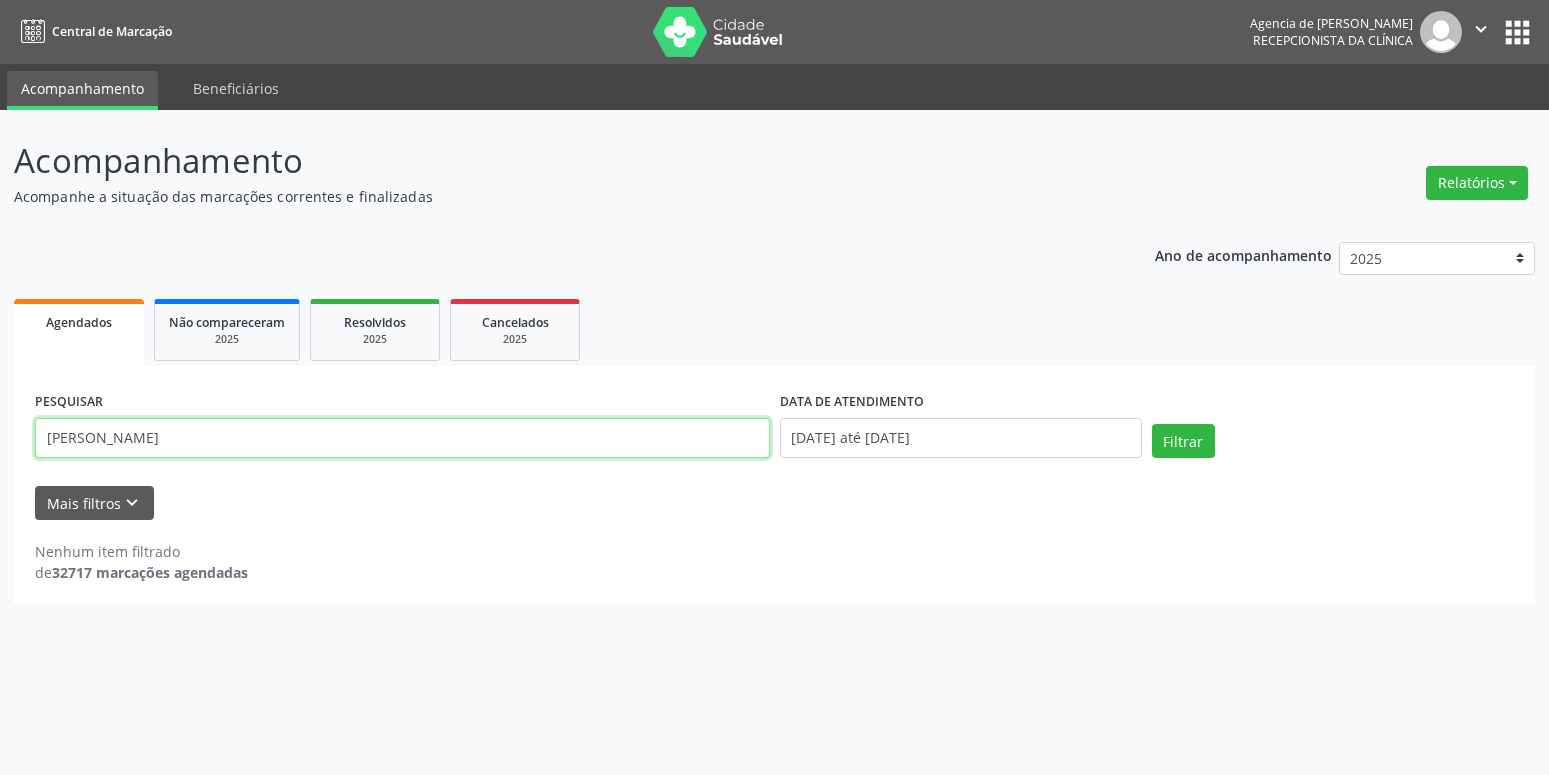 drag, startPoint x: 275, startPoint y: 446, endPoint x: 212, endPoint y: 448, distance: 63.03174 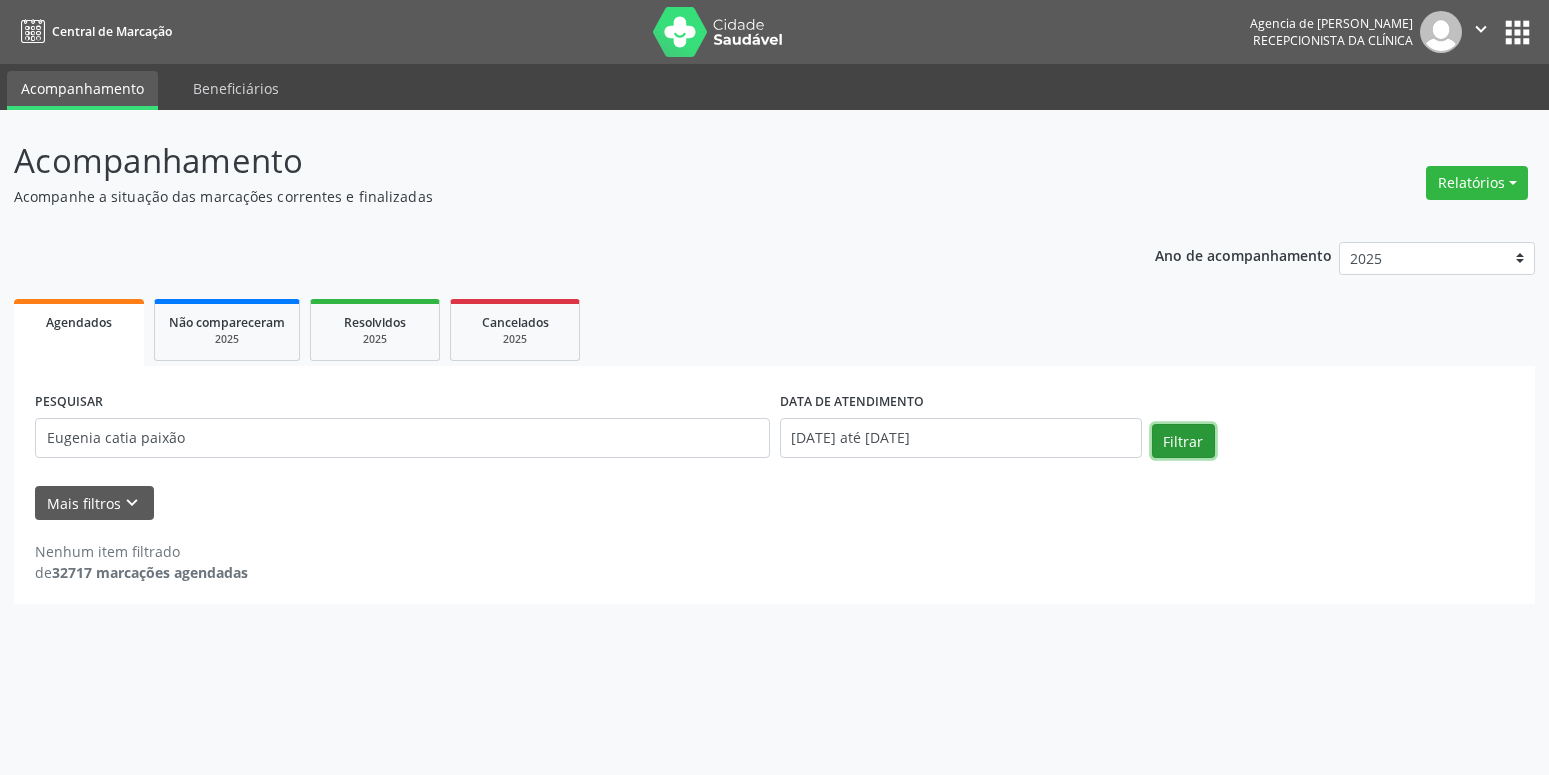 click on "Filtrar" at bounding box center (1183, 441) 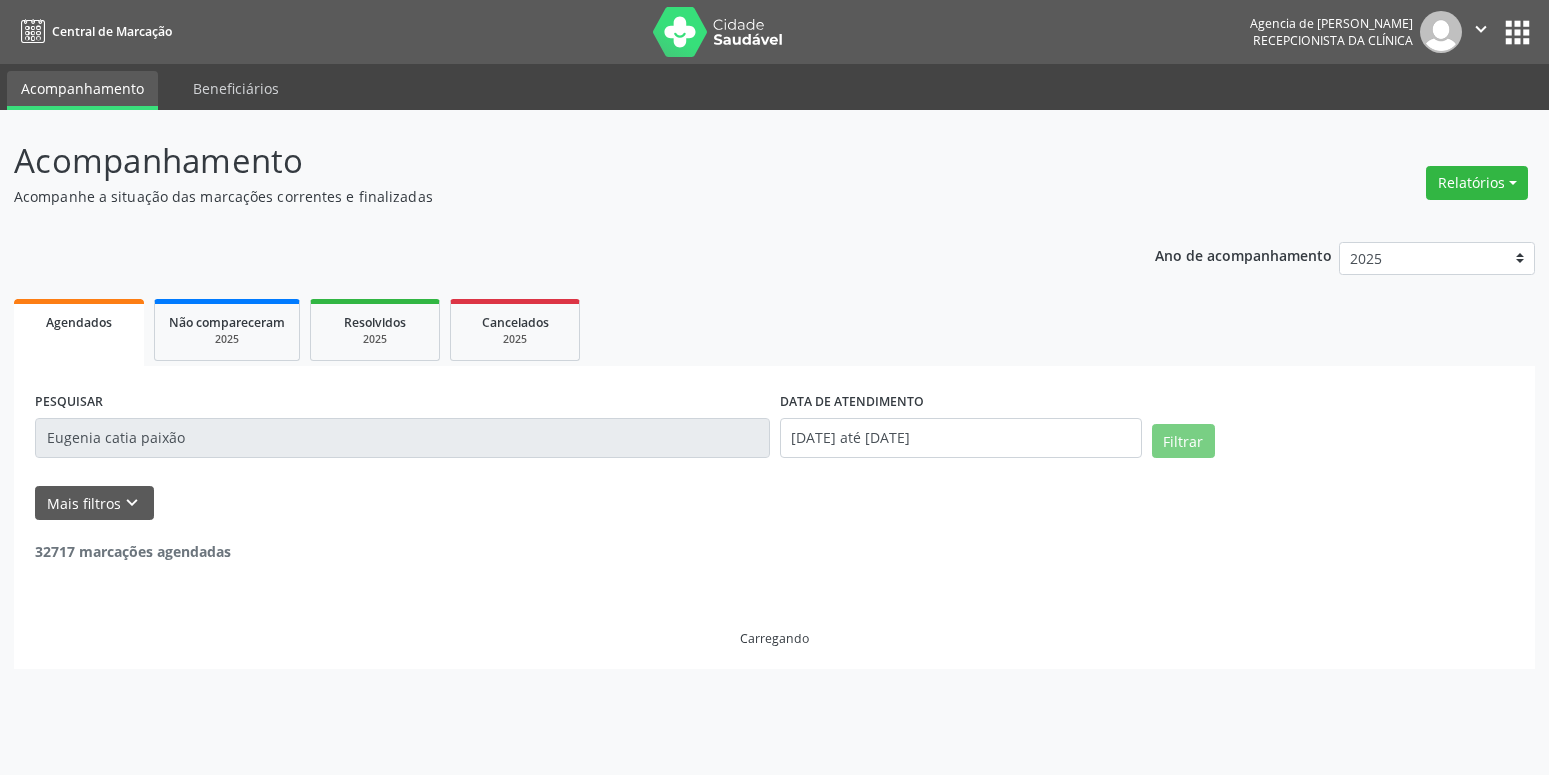 click on "Filtrar" at bounding box center (1183, 441) 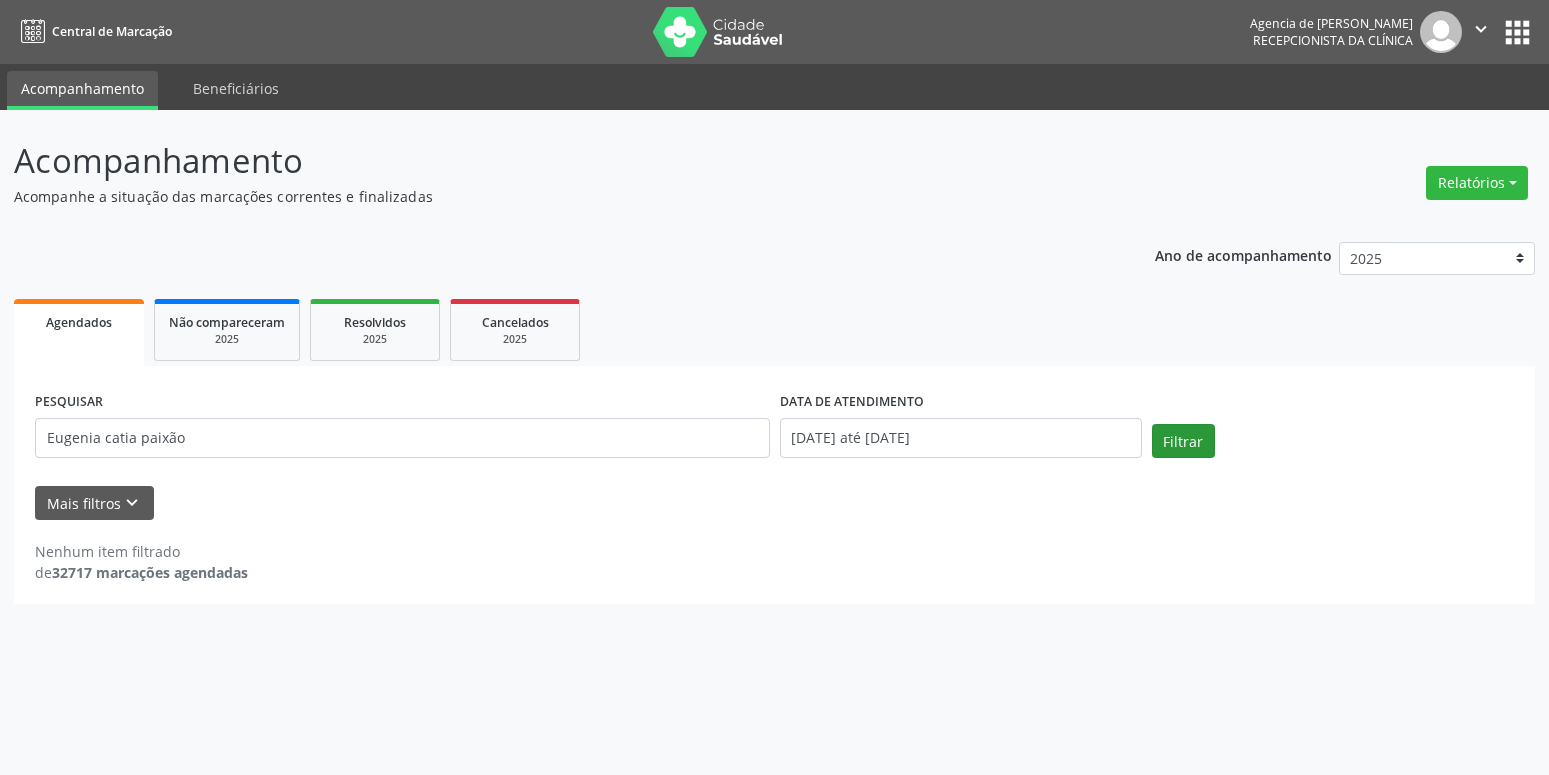 click on "Filtrar" at bounding box center (1183, 441) 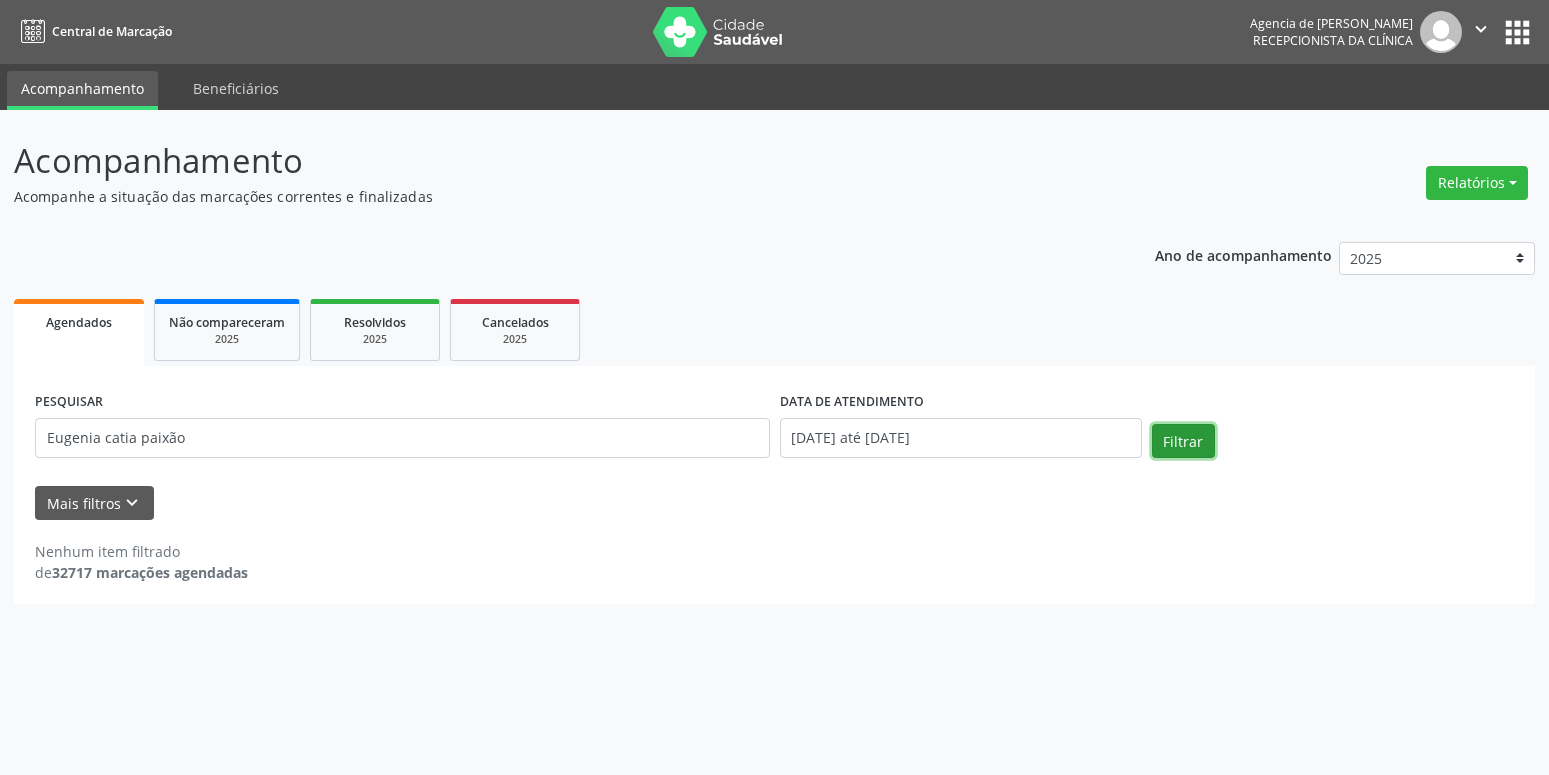 click on "Filtrar" at bounding box center (1183, 441) 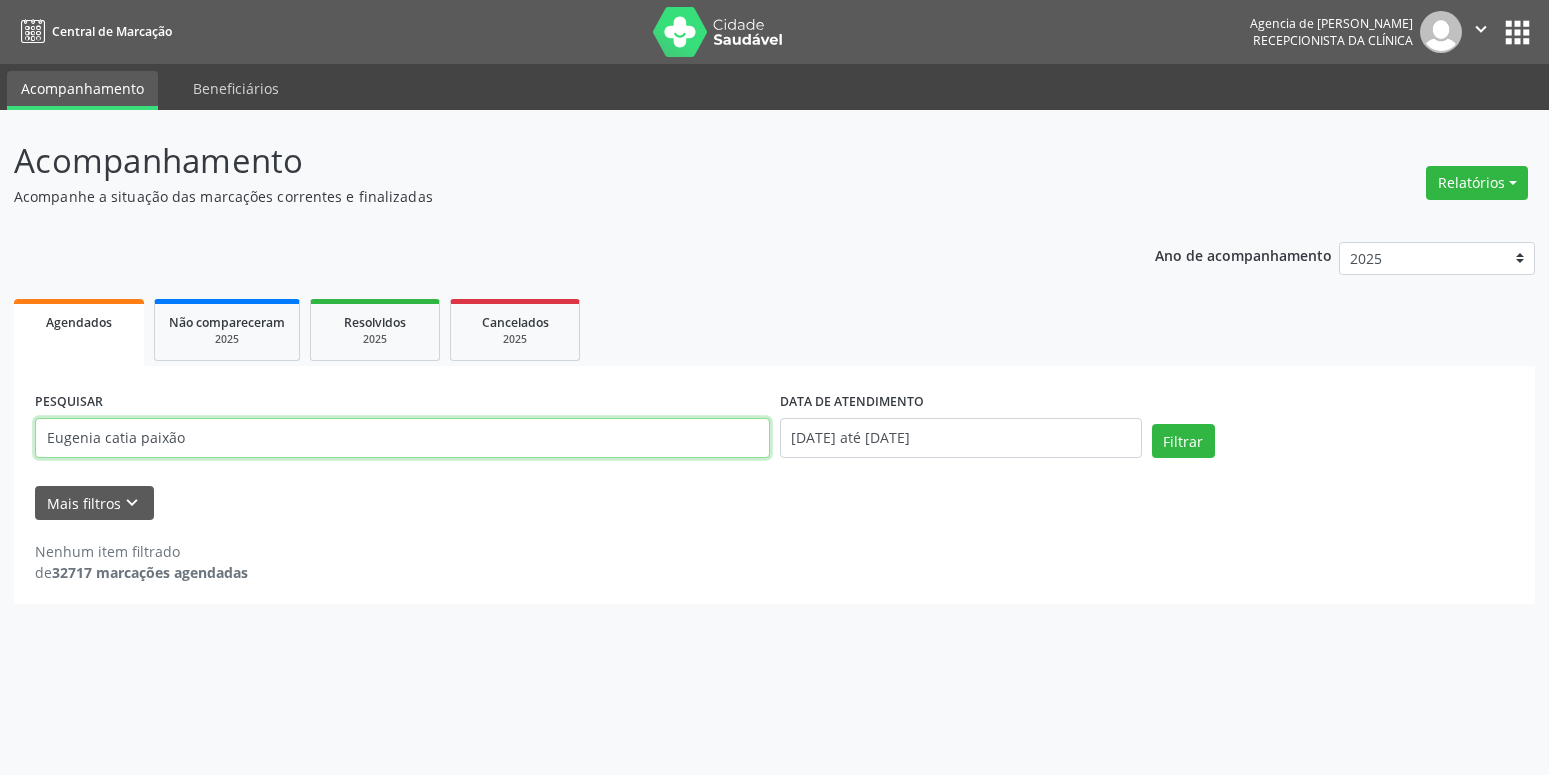 click on "Eugenia catia paixão" at bounding box center (402, 438) 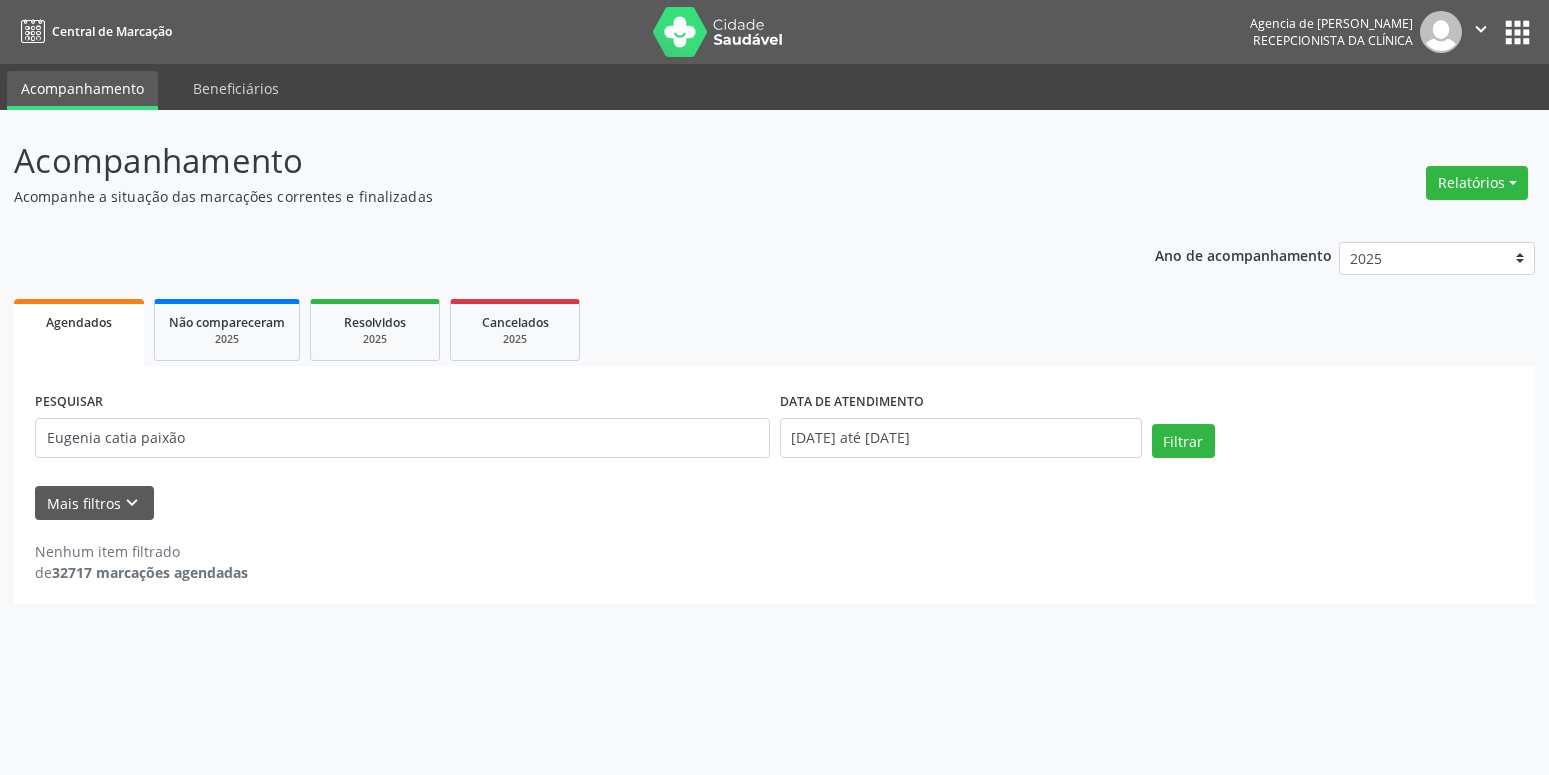 click on "PESQUISAR
Eugenia catia paixão
DATA DE ATENDIMENTO
[DATE] até [DATE]
Filtrar
UNIDADE EXECUTANTE
Selecione uma unidade
Todos as unidades   Agencia de Petrolina
Nenhum resultado encontrado para: "   "
Não há nenhuma opção para ser exibida.
PROFISSIONAL EXECUTANTE
Selecione um profissional
Nenhum resultado encontrado para: "   "
Não há nenhuma opção para ser exibida.
Grupo/Subgrupo
Selecione um grupo ou subgrupo
Todos os grupos e subgrupos
Nenhum resultado encontrado para: "   "
Nenhuma opção encontrada
Item de agendamento
Selecionar procedimento
#0000 - Alergologia   #0001 - Angiologia   #00077 - Arritmologia" at bounding box center (774, 485) 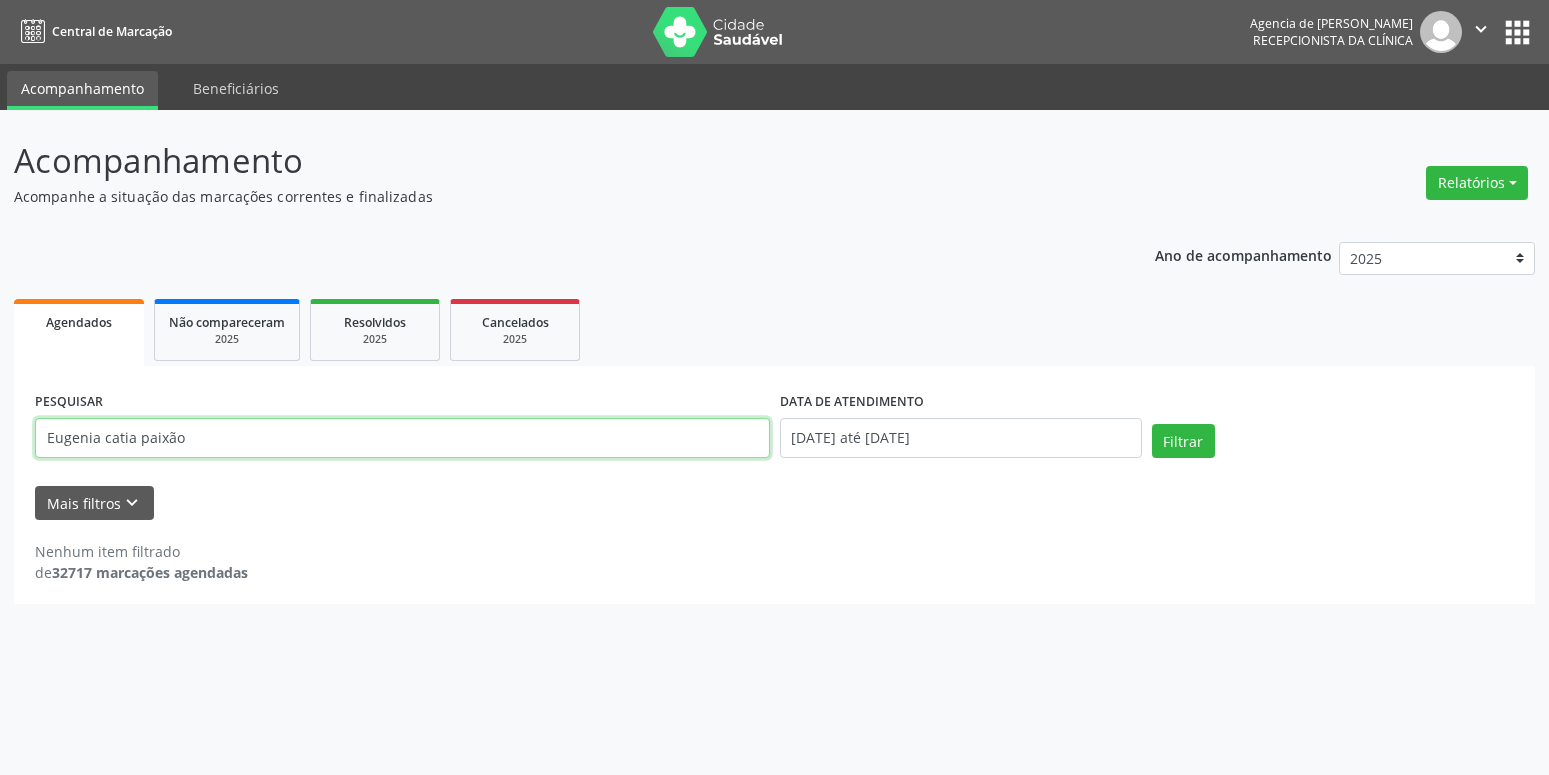 click on "Eugenia catia paixão" at bounding box center (402, 438) 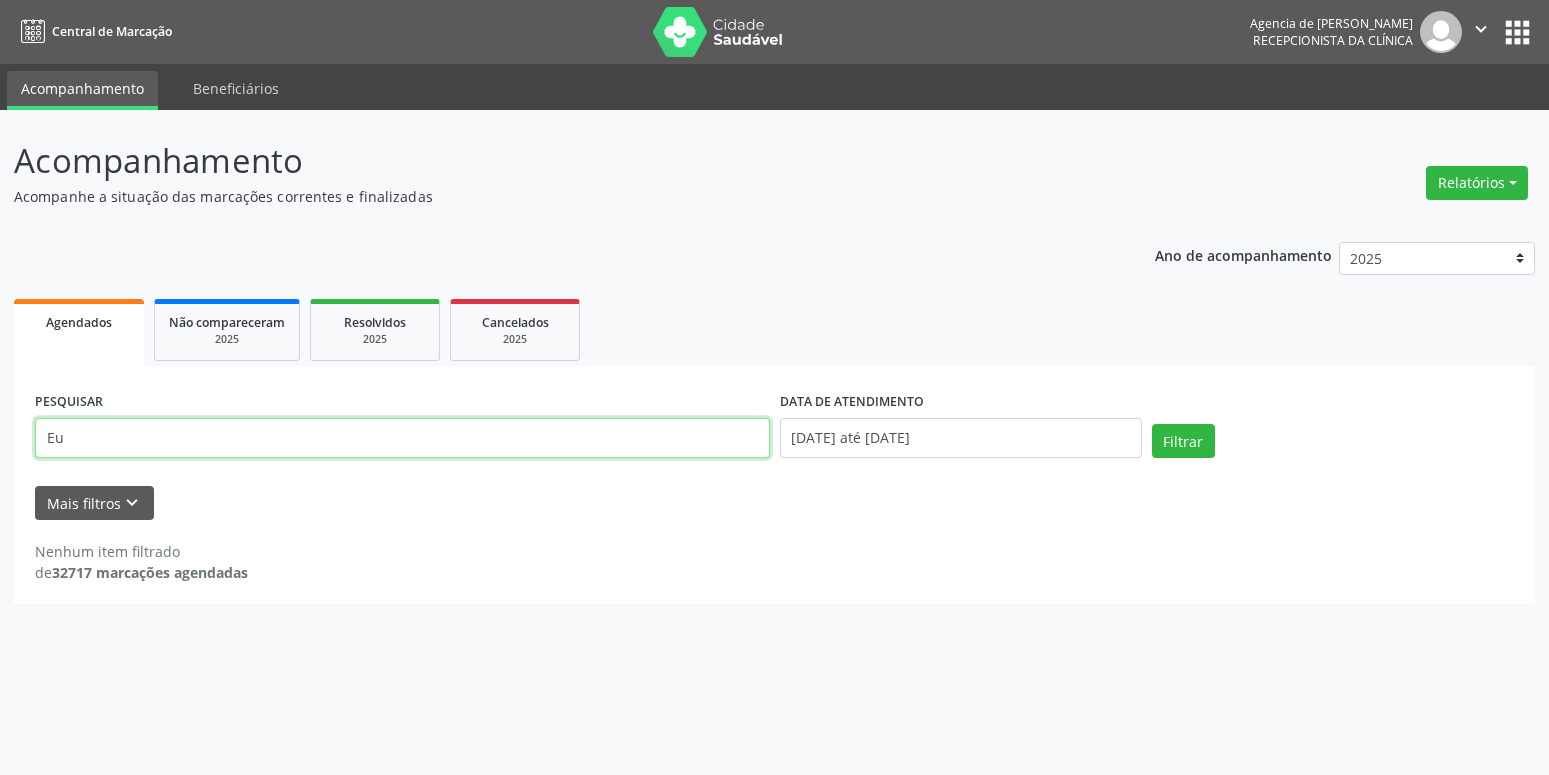 type on "E" 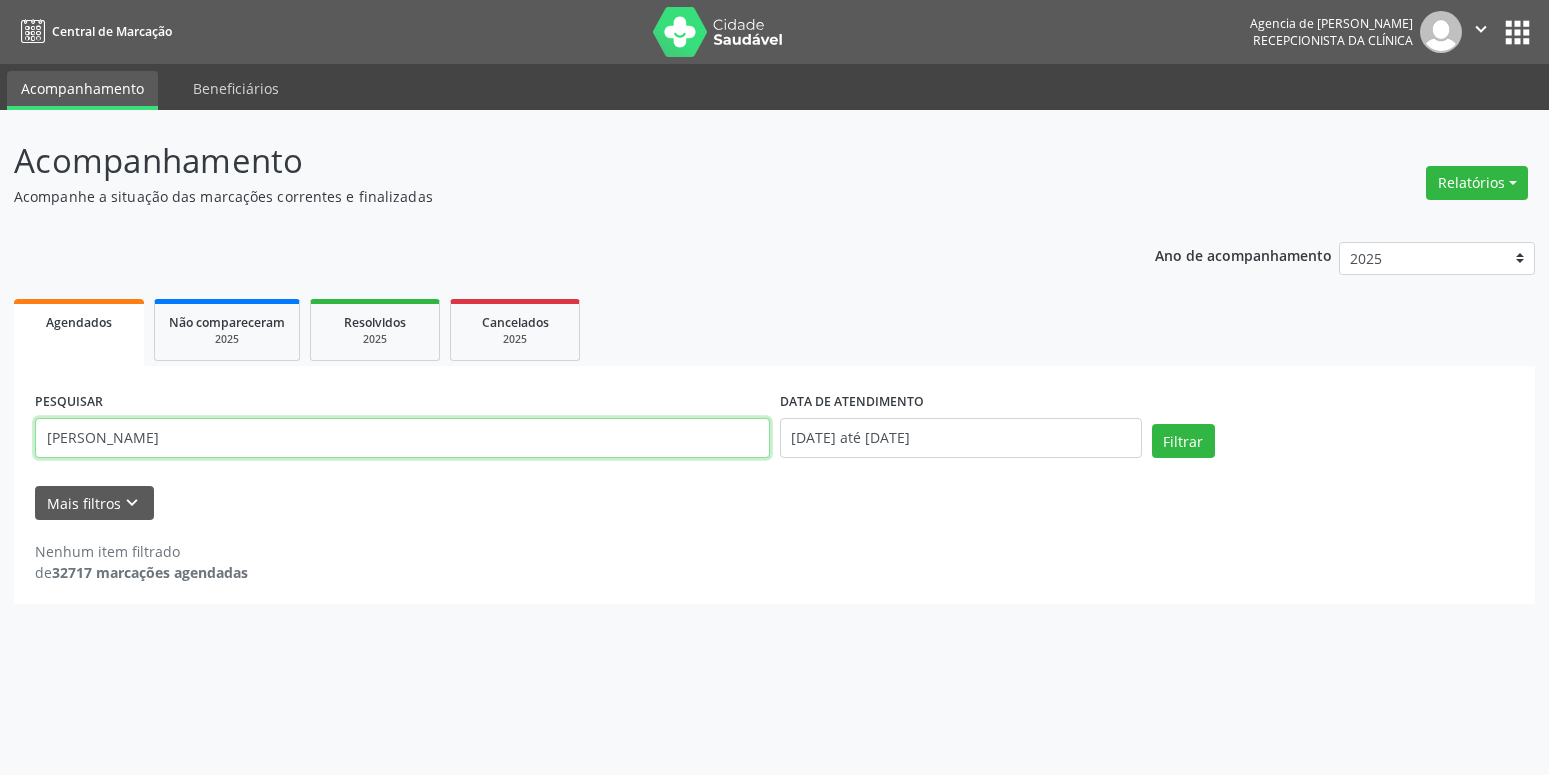 type on "[PERSON_NAME]" 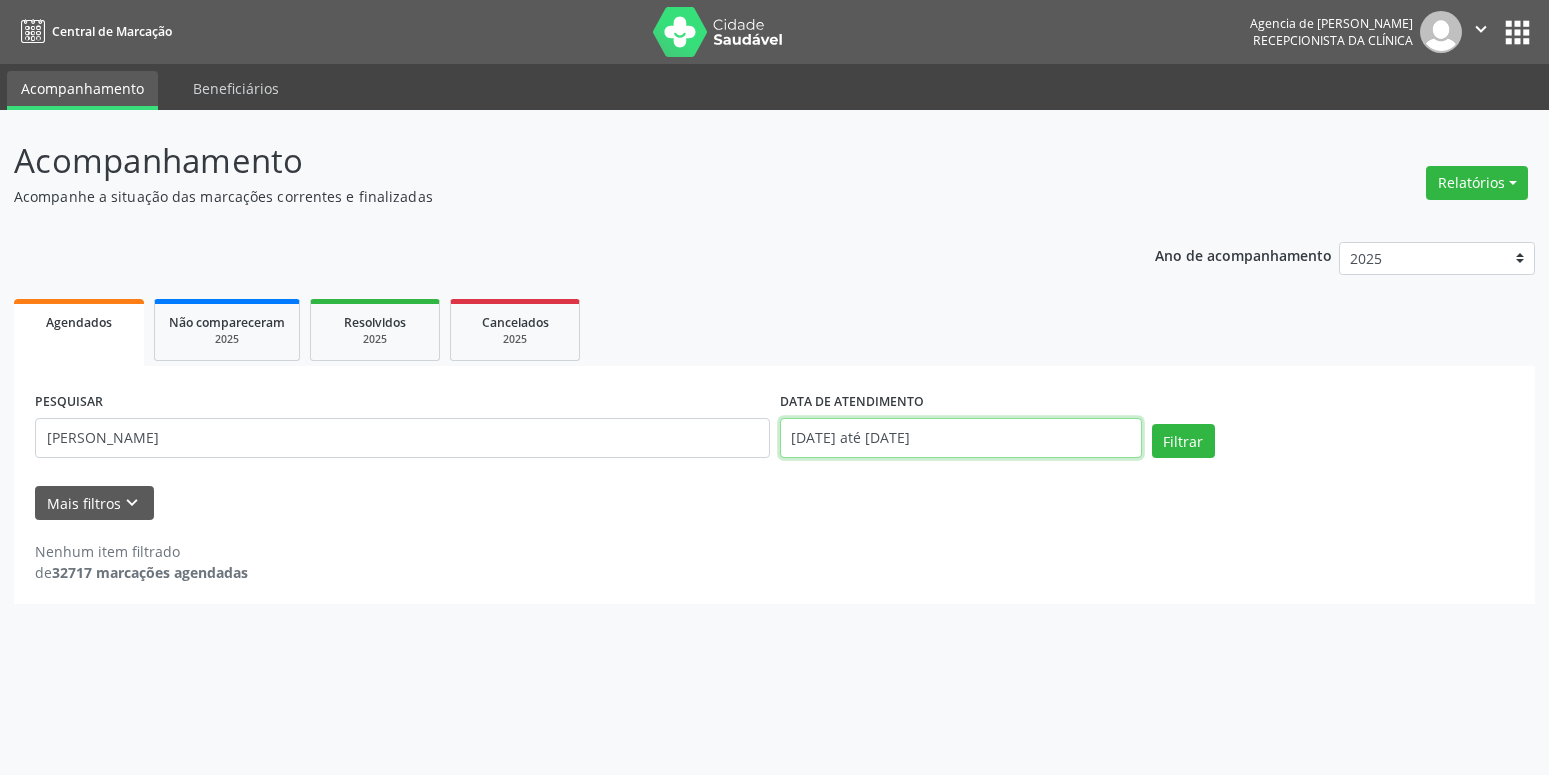 click on "[DATE] até [DATE]" at bounding box center (961, 438) 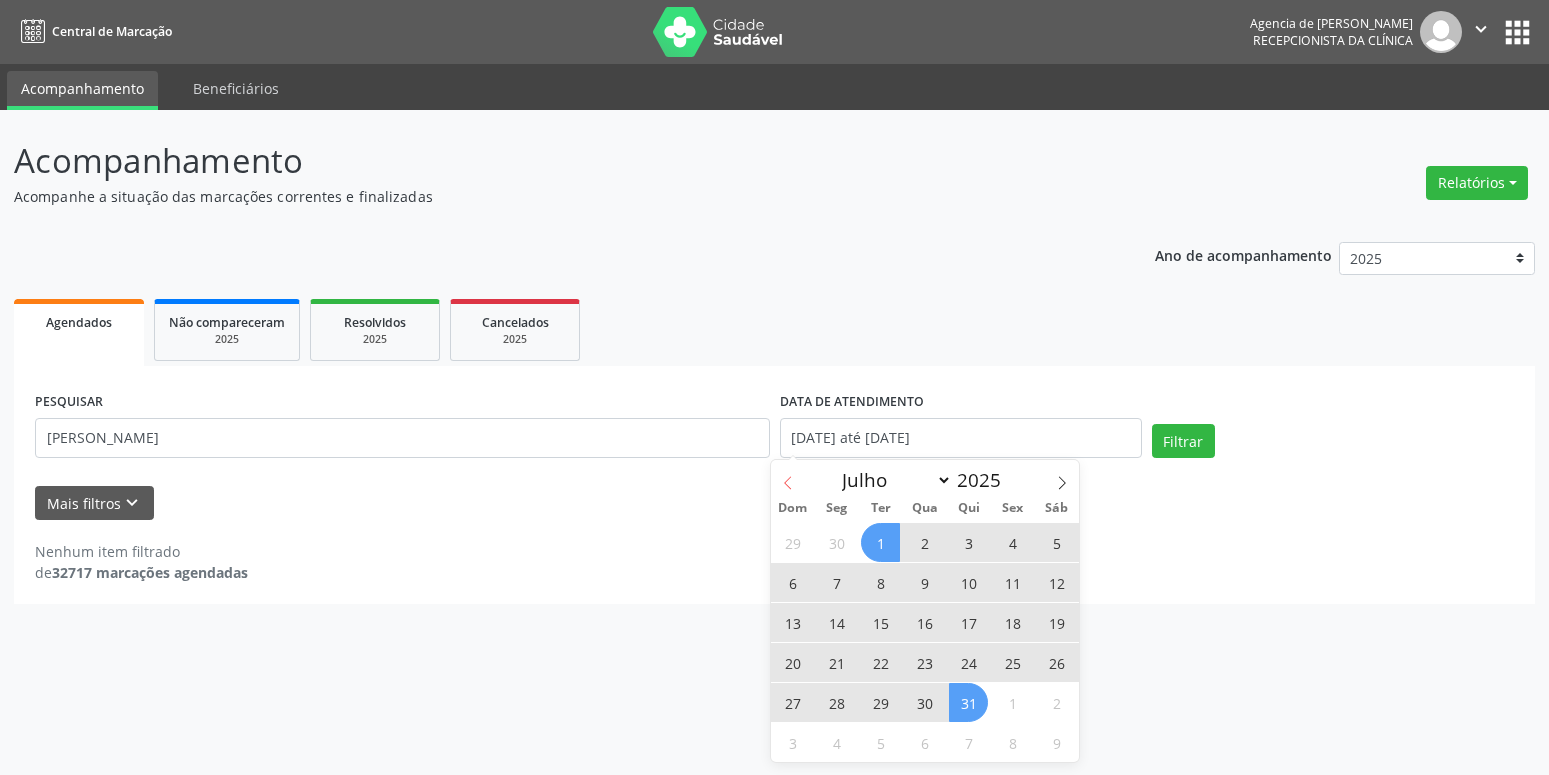 click at bounding box center (788, 477) 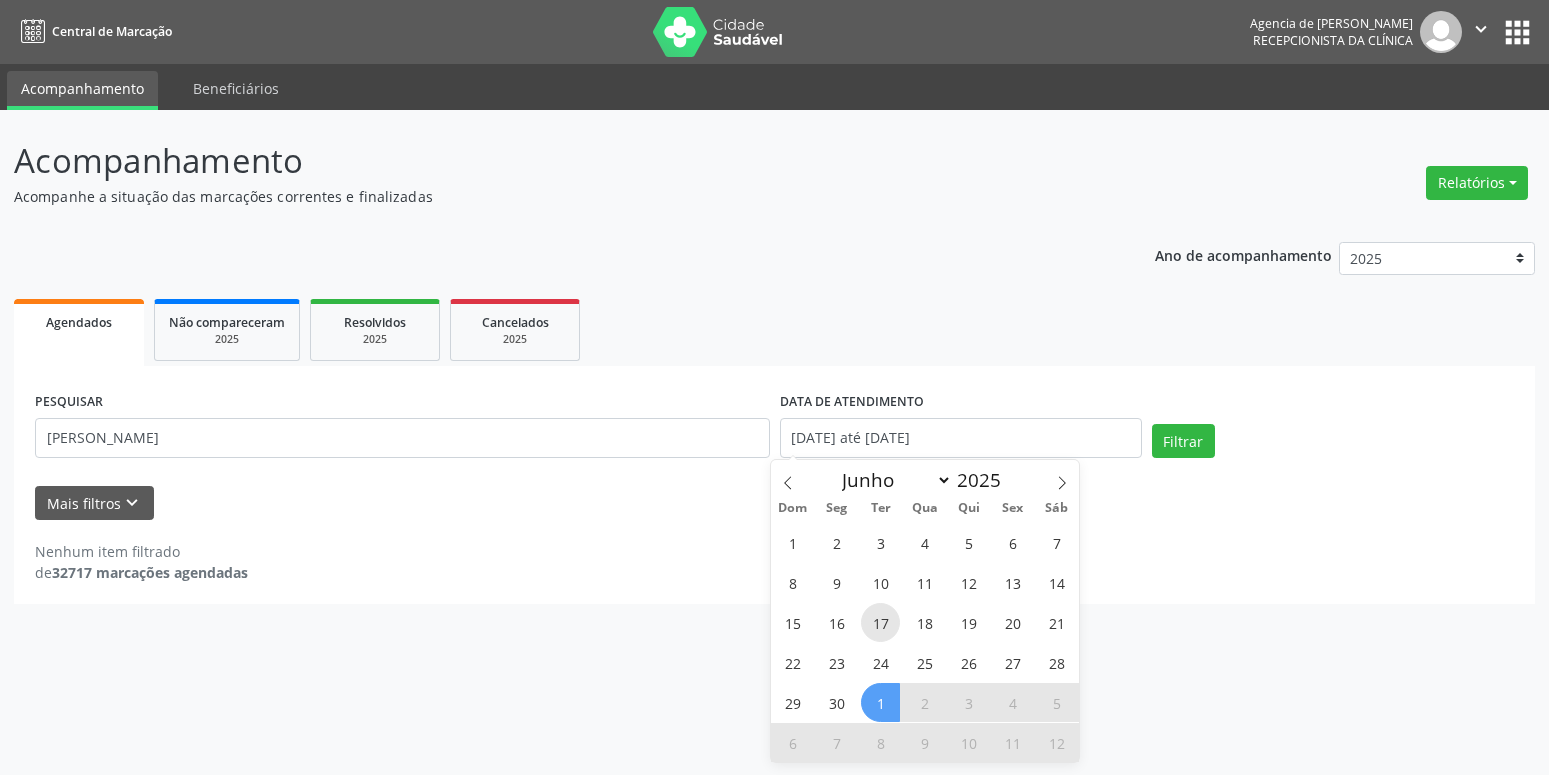 click on "17" at bounding box center (880, 622) 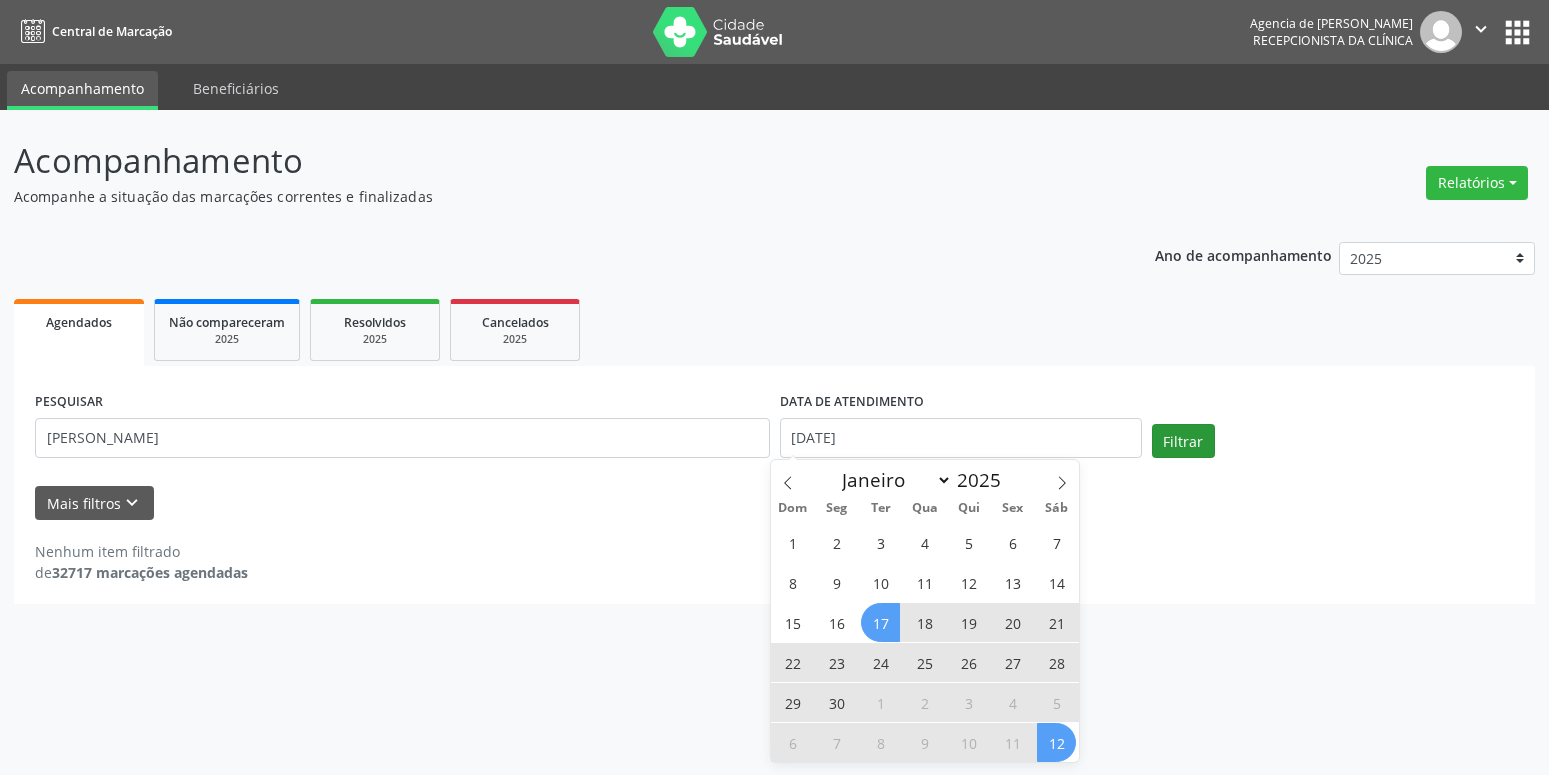 drag, startPoint x: 1062, startPoint y: 739, endPoint x: 1183, endPoint y: 454, distance: 309.62234 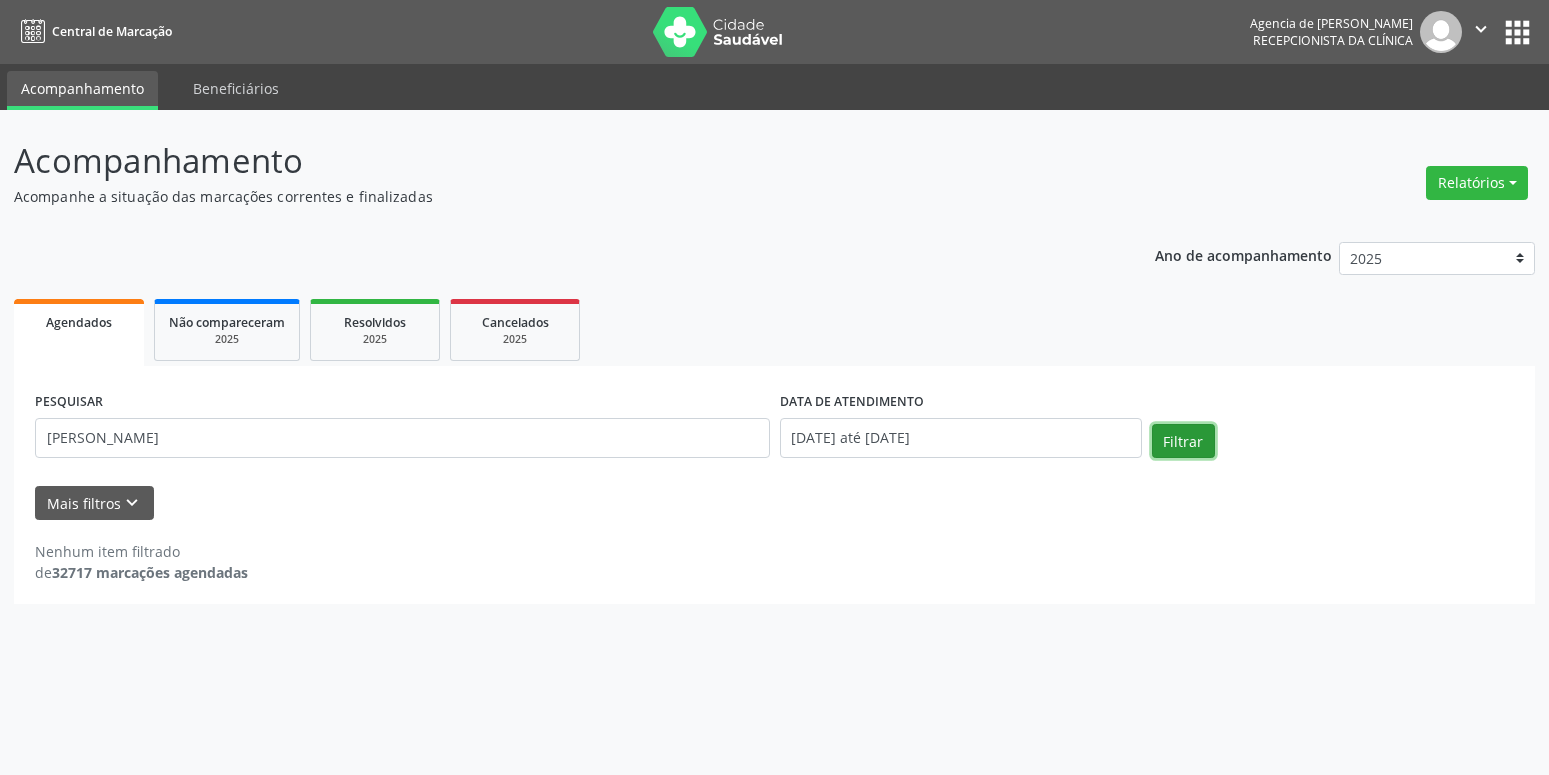 click on "Filtrar" at bounding box center [1183, 441] 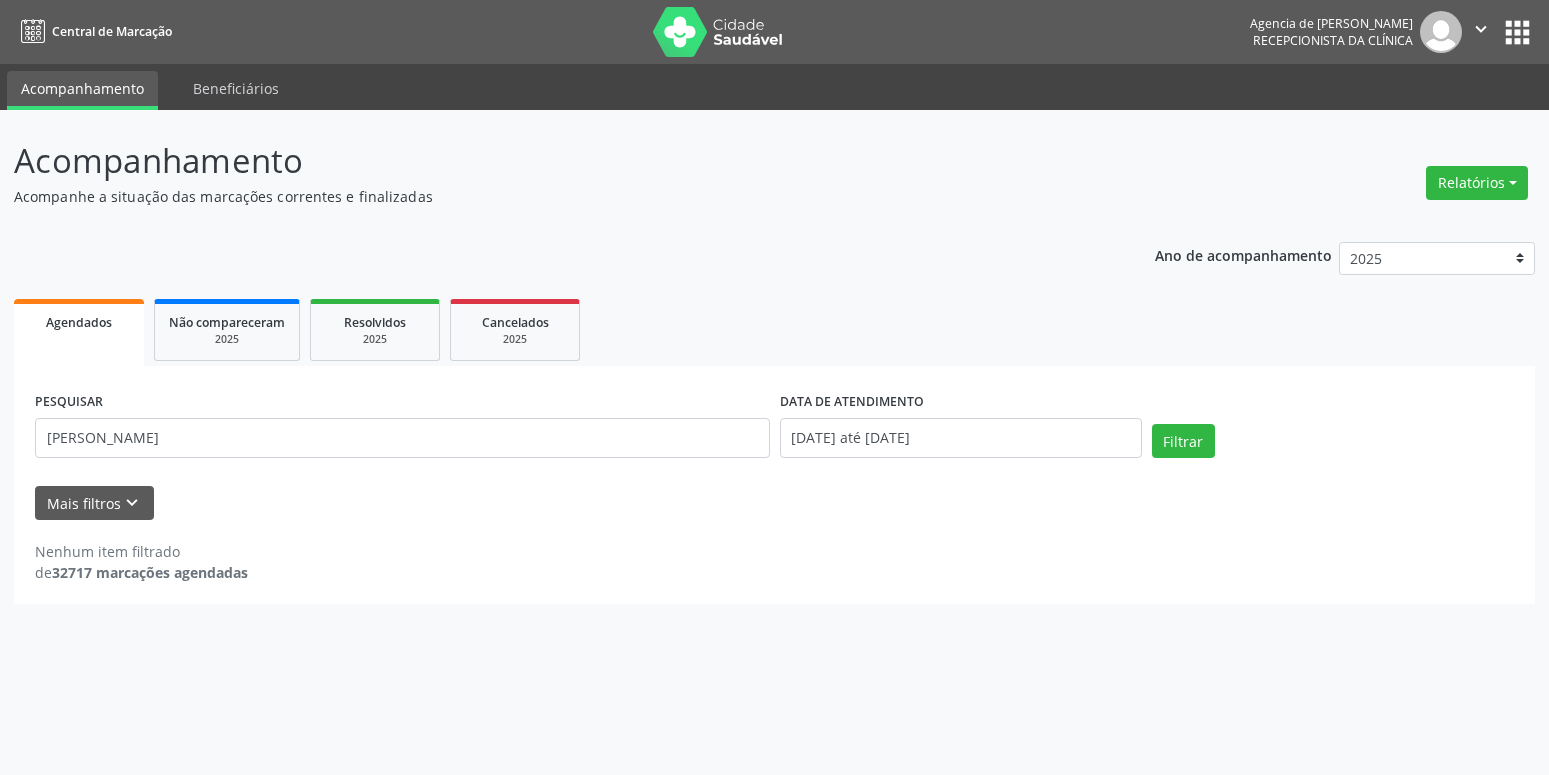 drag, startPoint x: 1532, startPoint y: 168, endPoint x: 1476, endPoint y: 194, distance: 61.741398 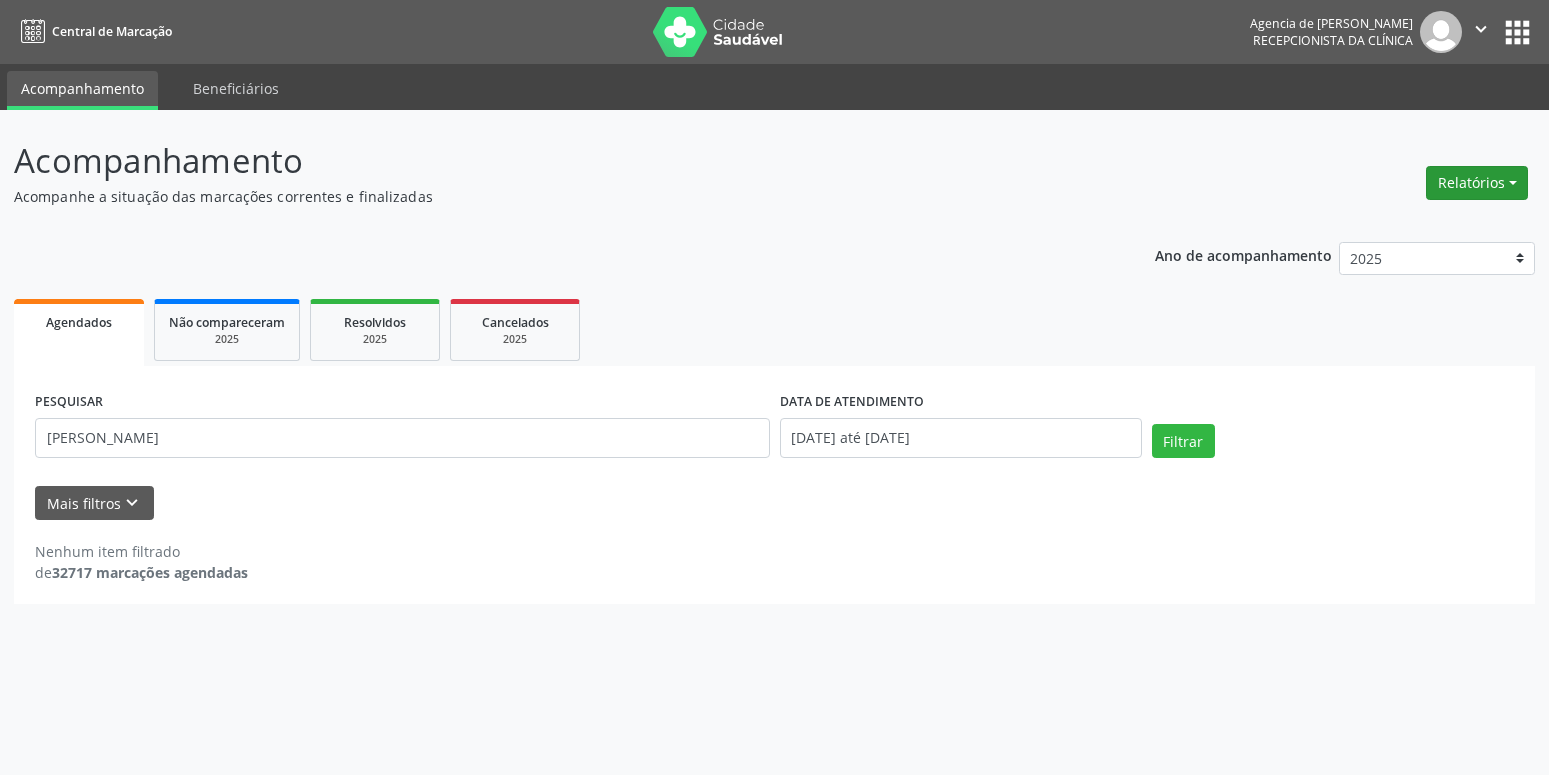 click on "Relatórios" at bounding box center [1477, 183] 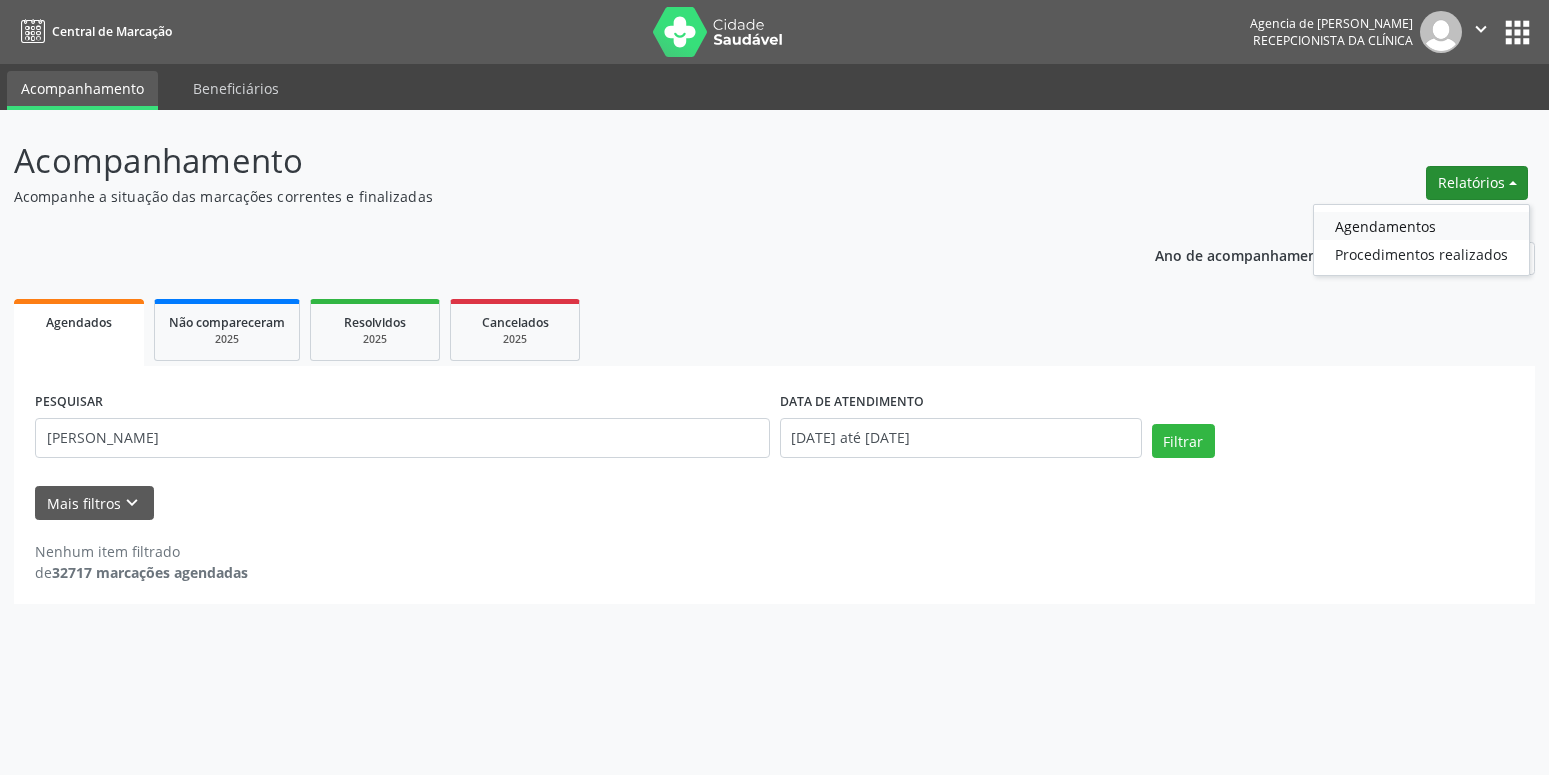 click on "Agendamentos" at bounding box center (1421, 226) 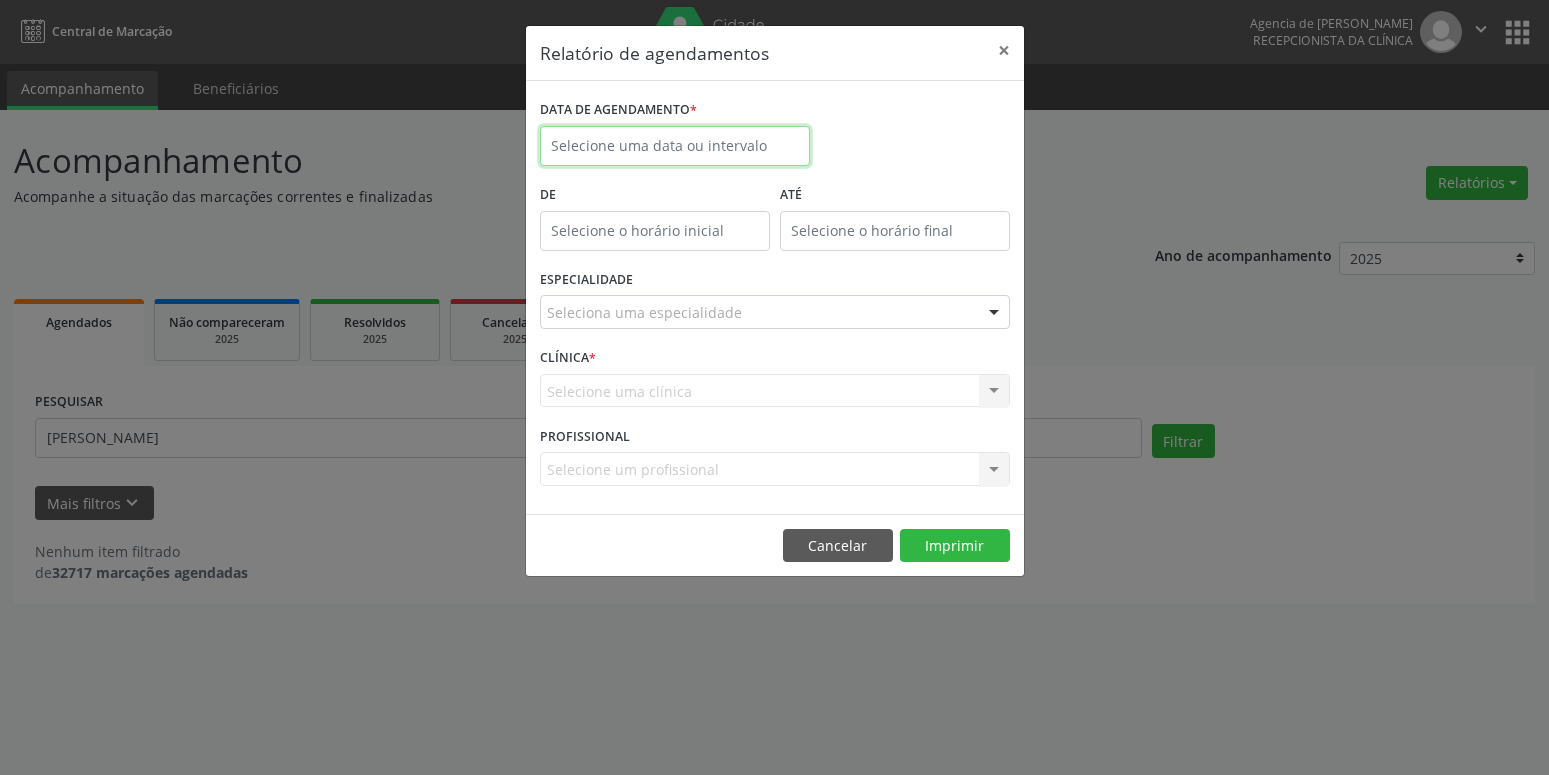 click at bounding box center (675, 146) 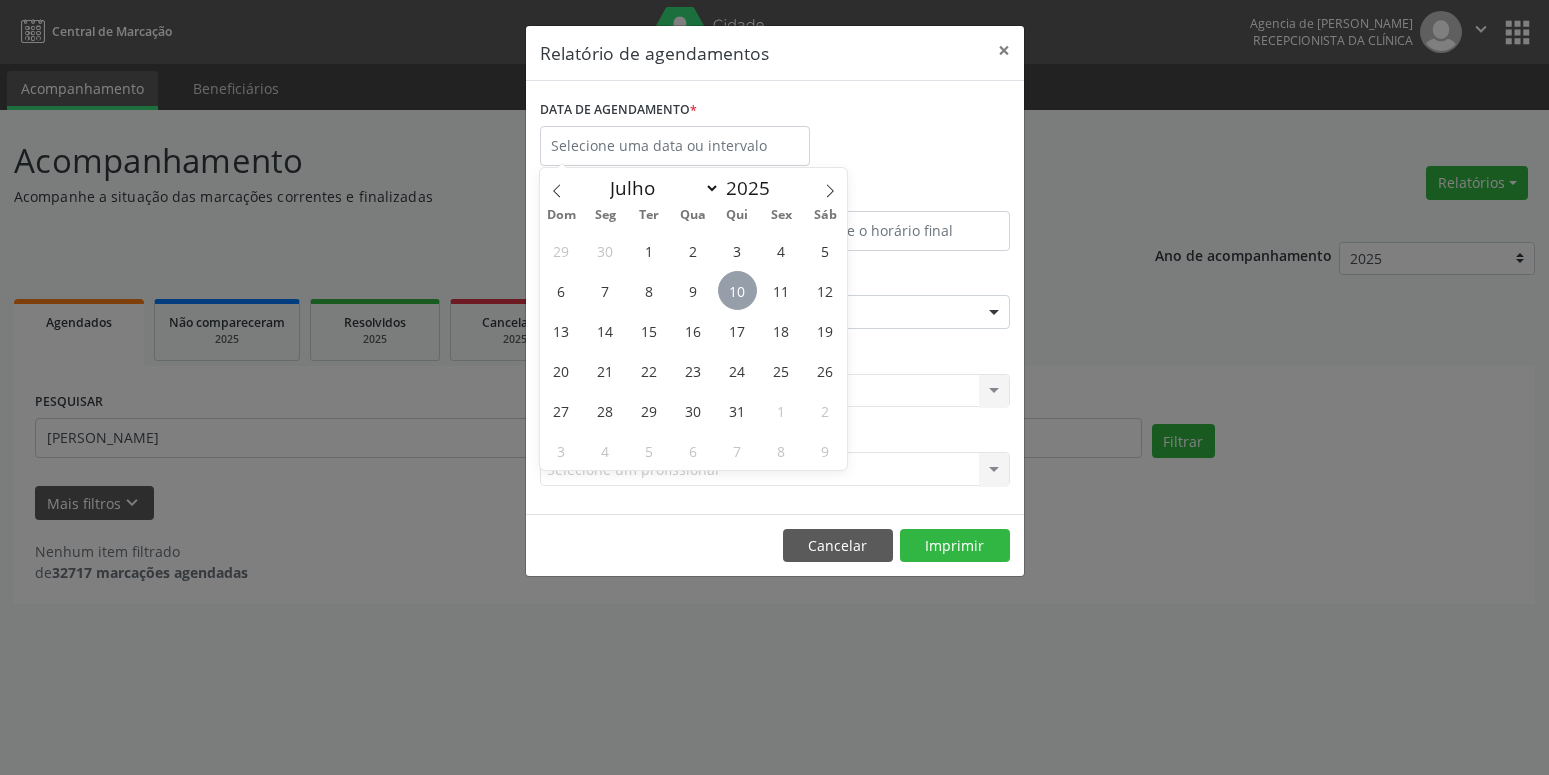 click on "10" at bounding box center (737, 290) 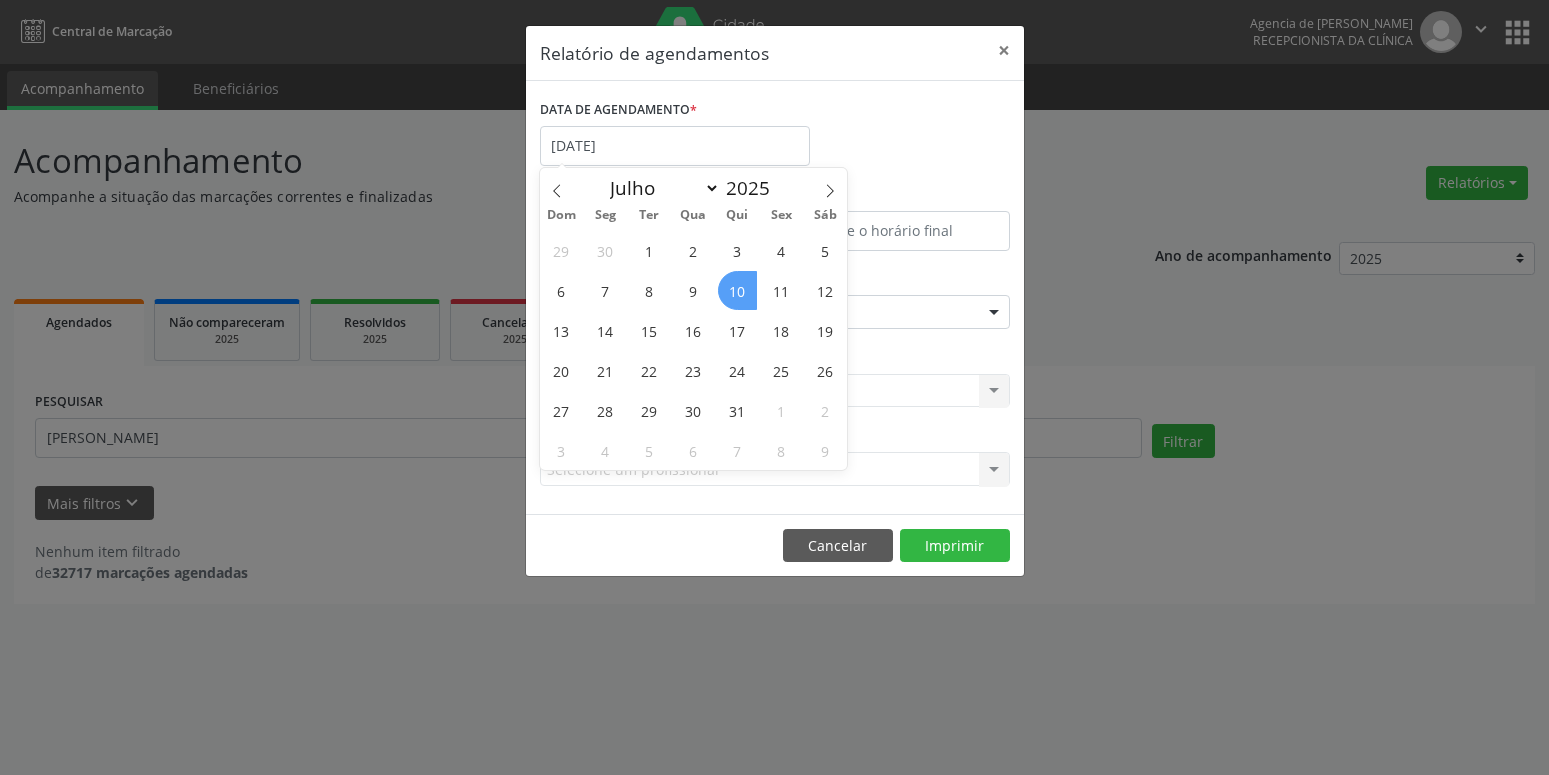 click on "10" at bounding box center (737, 290) 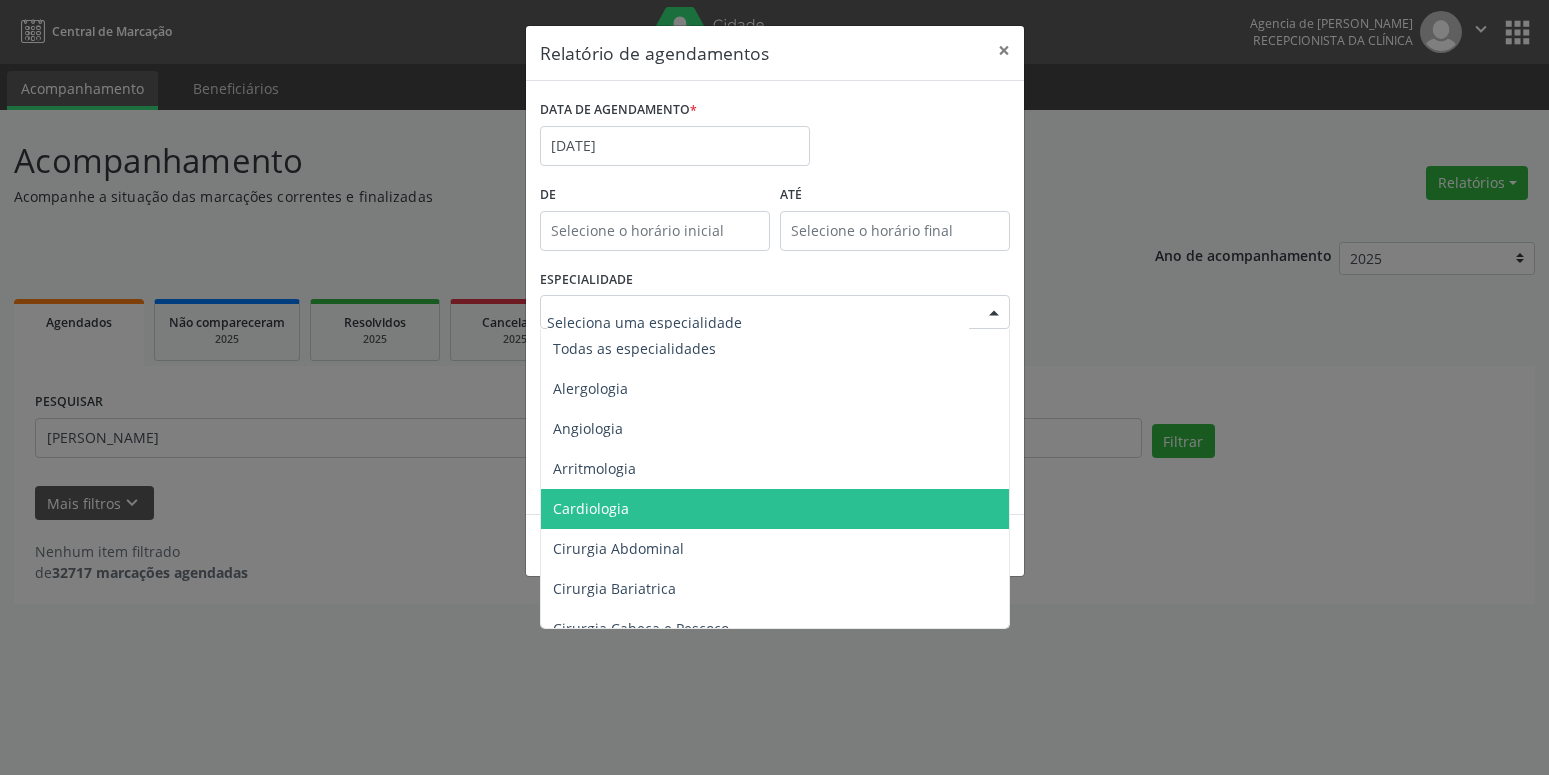 drag, startPoint x: 622, startPoint y: 511, endPoint x: 624, endPoint y: 497, distance: 14.142136 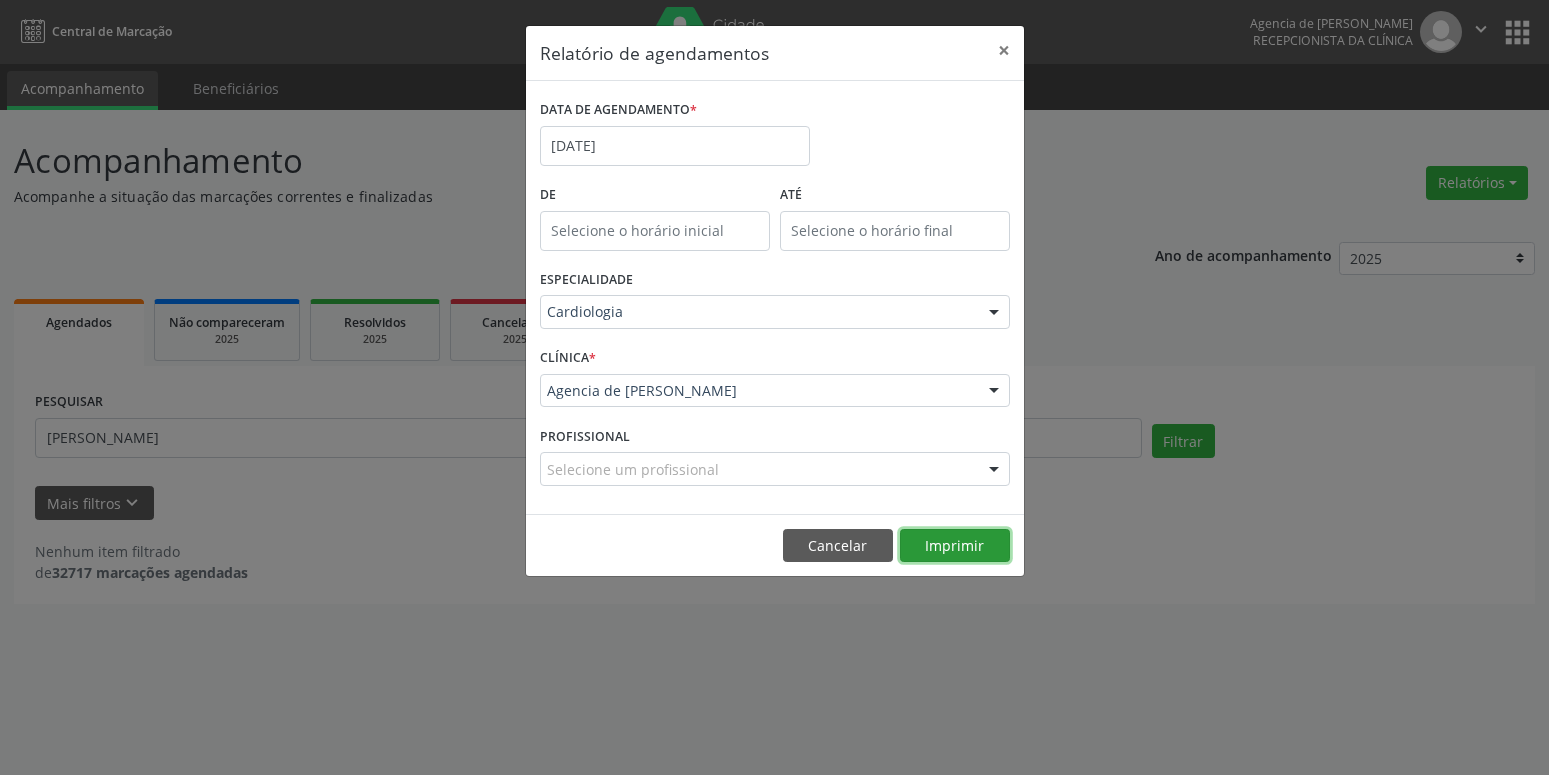 click on "Imprimir" at bounding box center [955, 546] 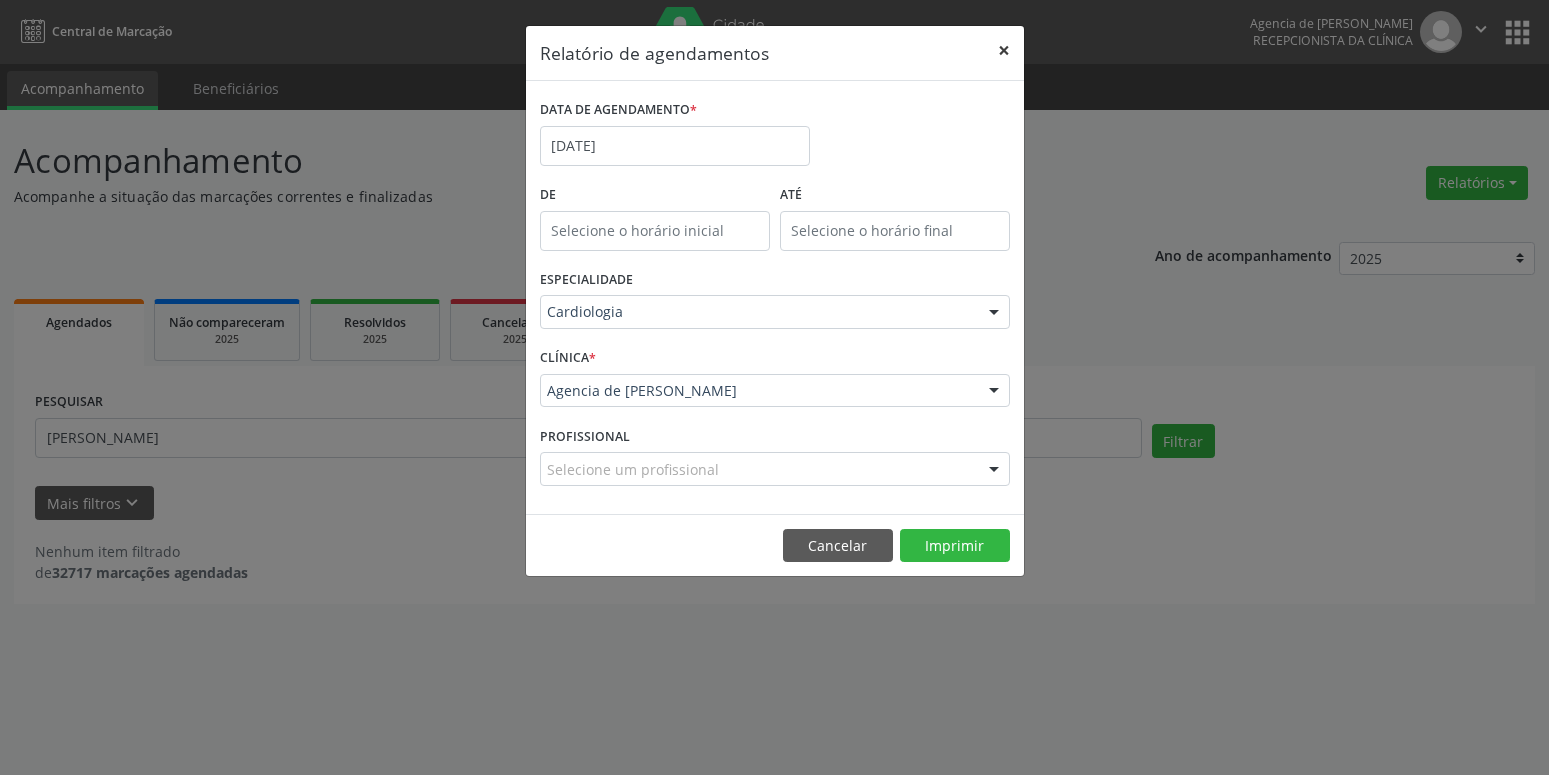 click on "×" at bounding box center [1004, 50] 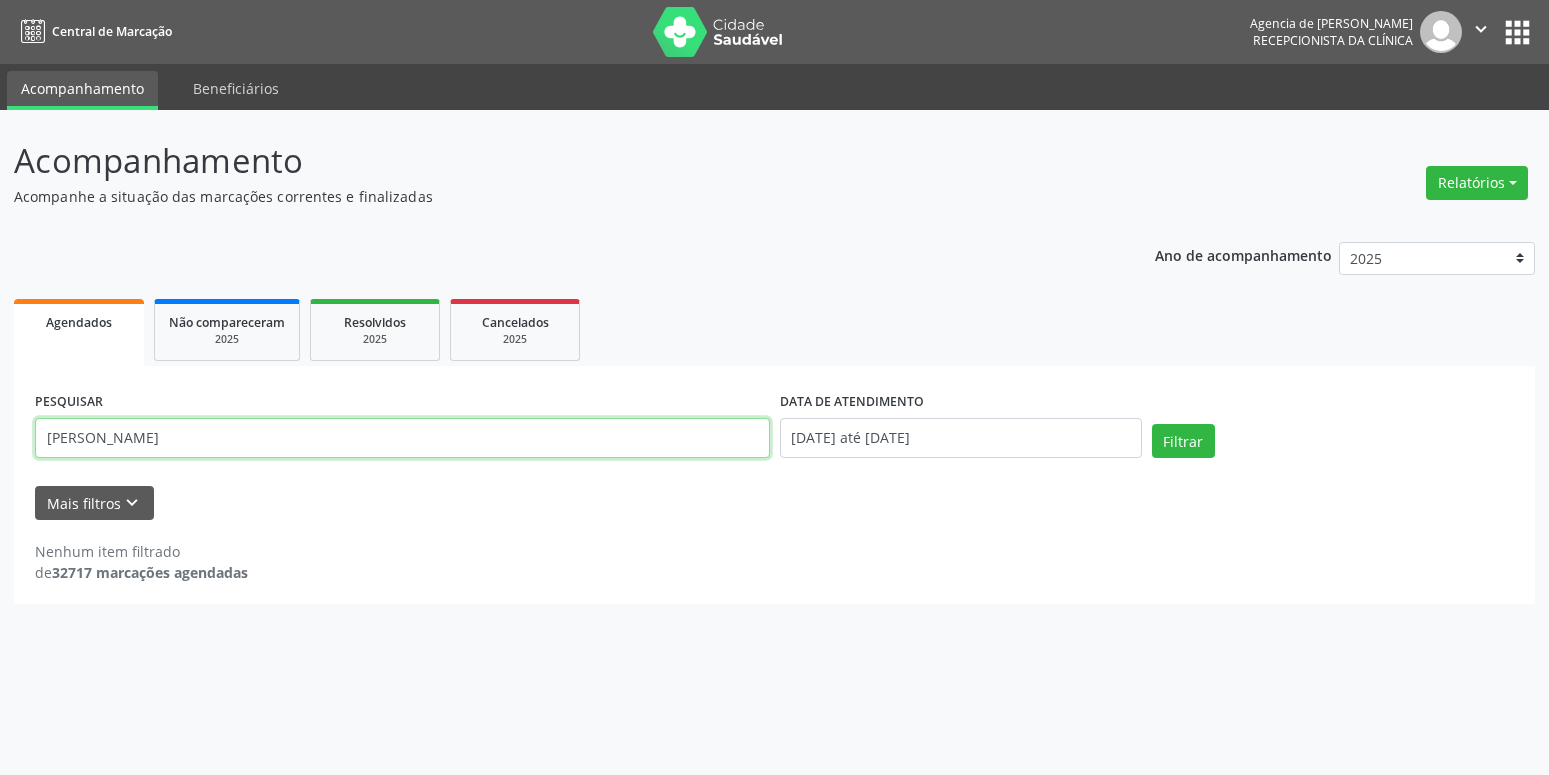 click on "[PERSON_NAME]" at bounding box center (402, 438) 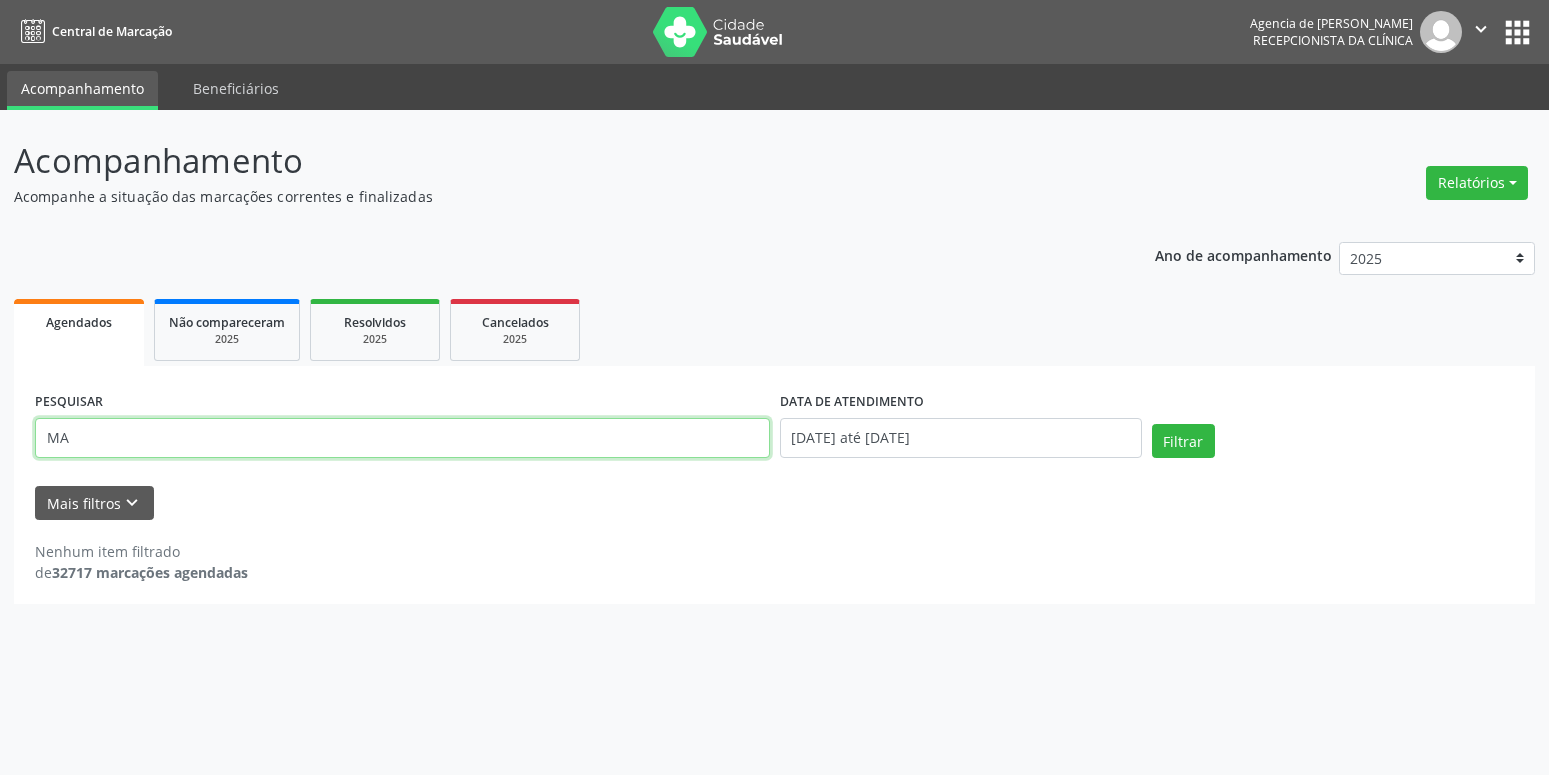 type on "M" 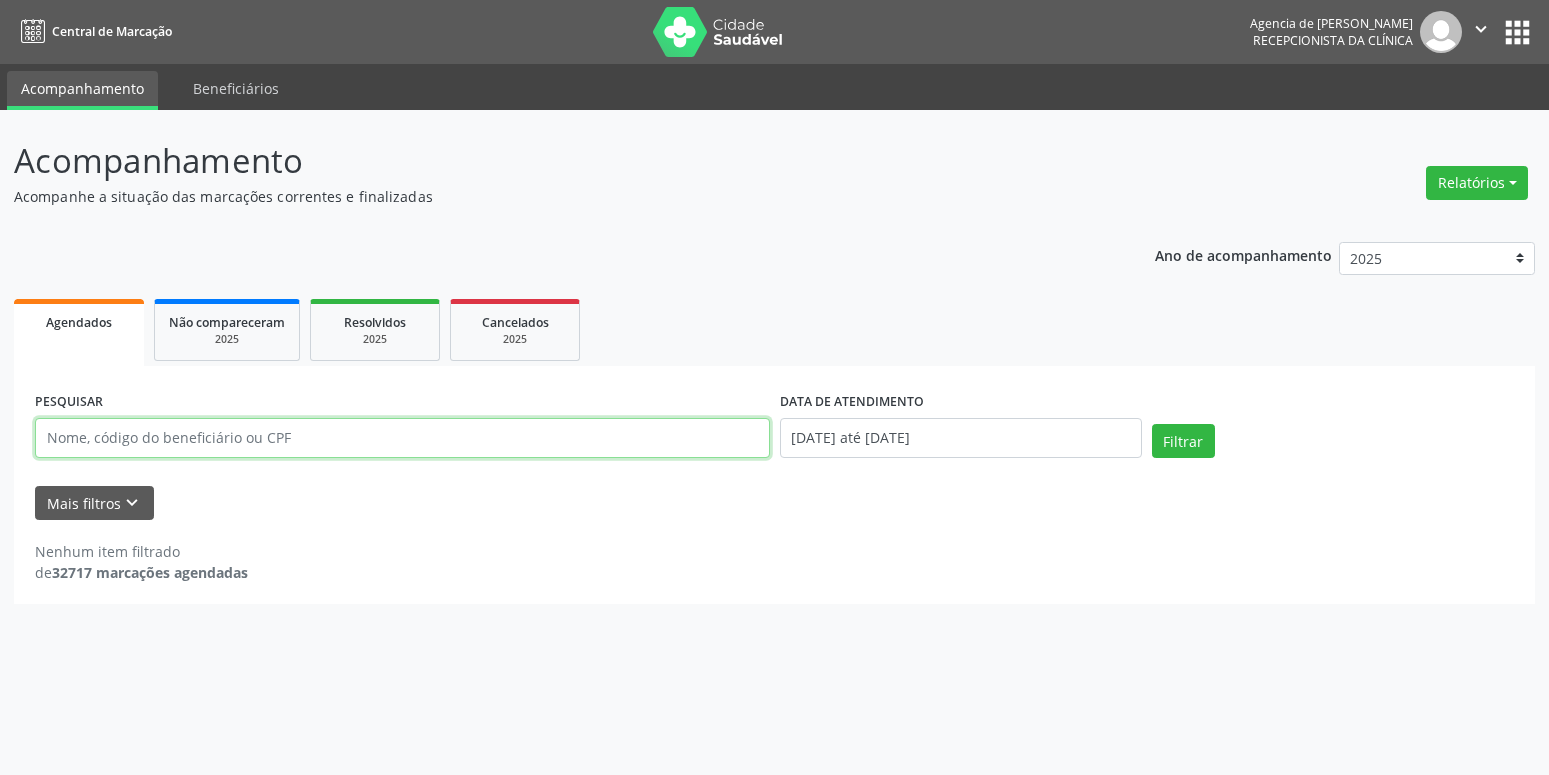paste on "[PERSON_NAME]" 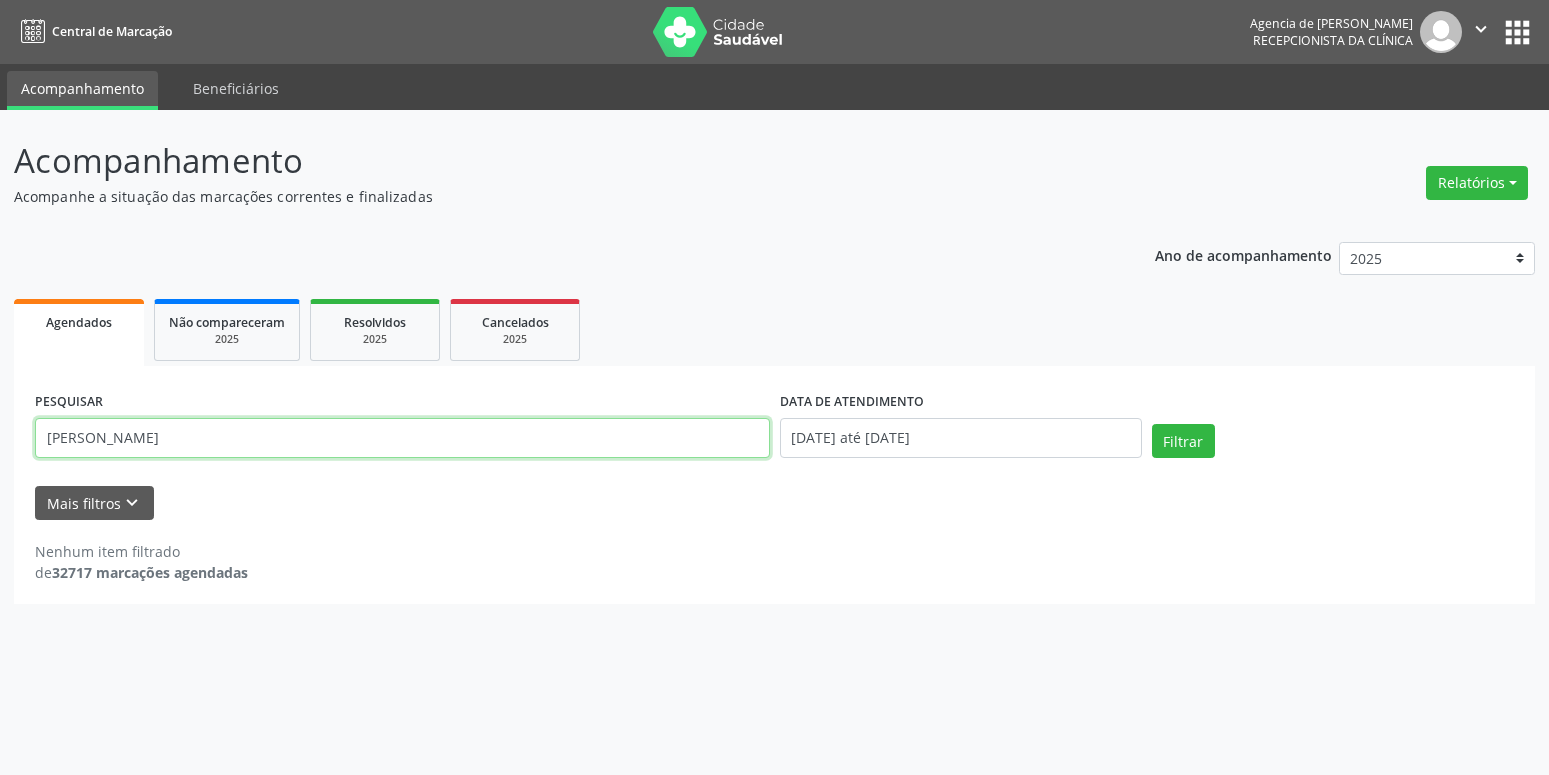 type on "[PERSON_NAME]" 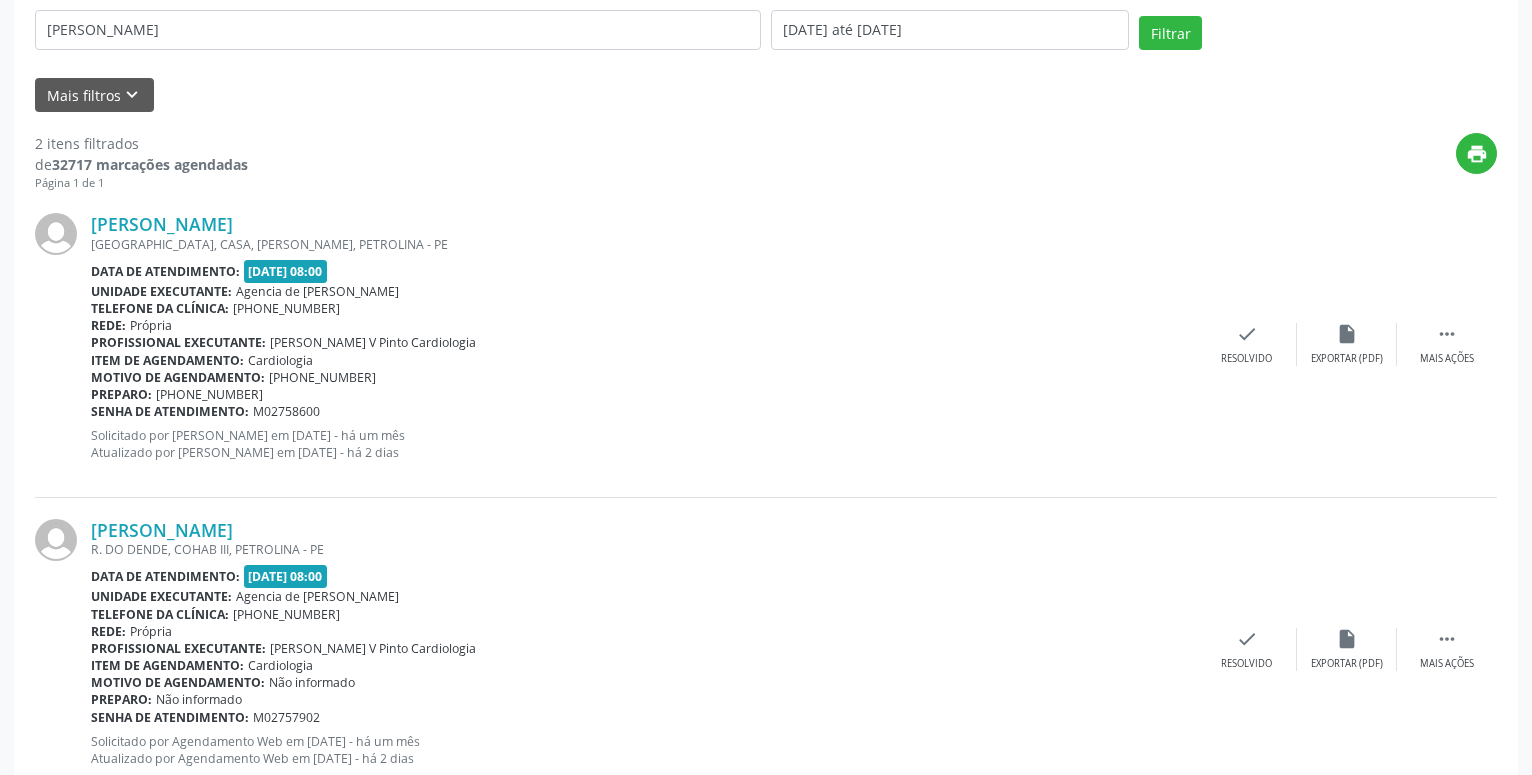 scroll, scrollTop: 470, scrollLeft: 0, axis: vertical 